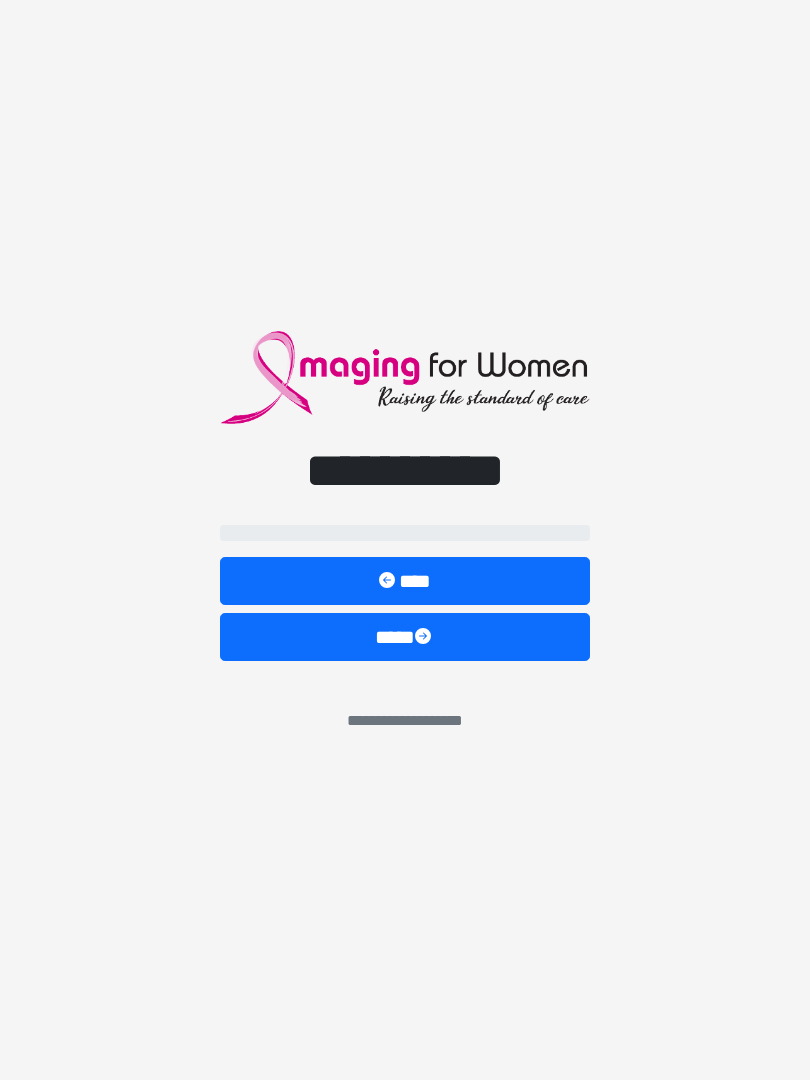 scroll, scrollTop: 0, scrollLeft: 0, axis: both 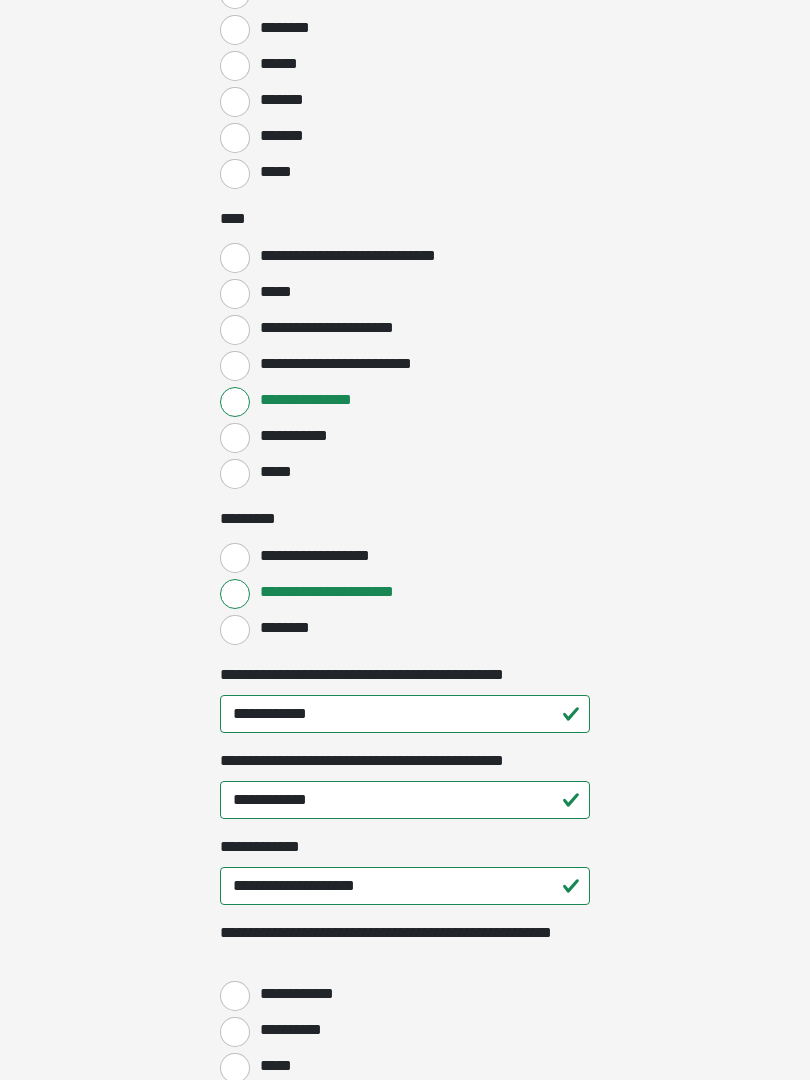 click on "**********" at bounding box center (235, 259) 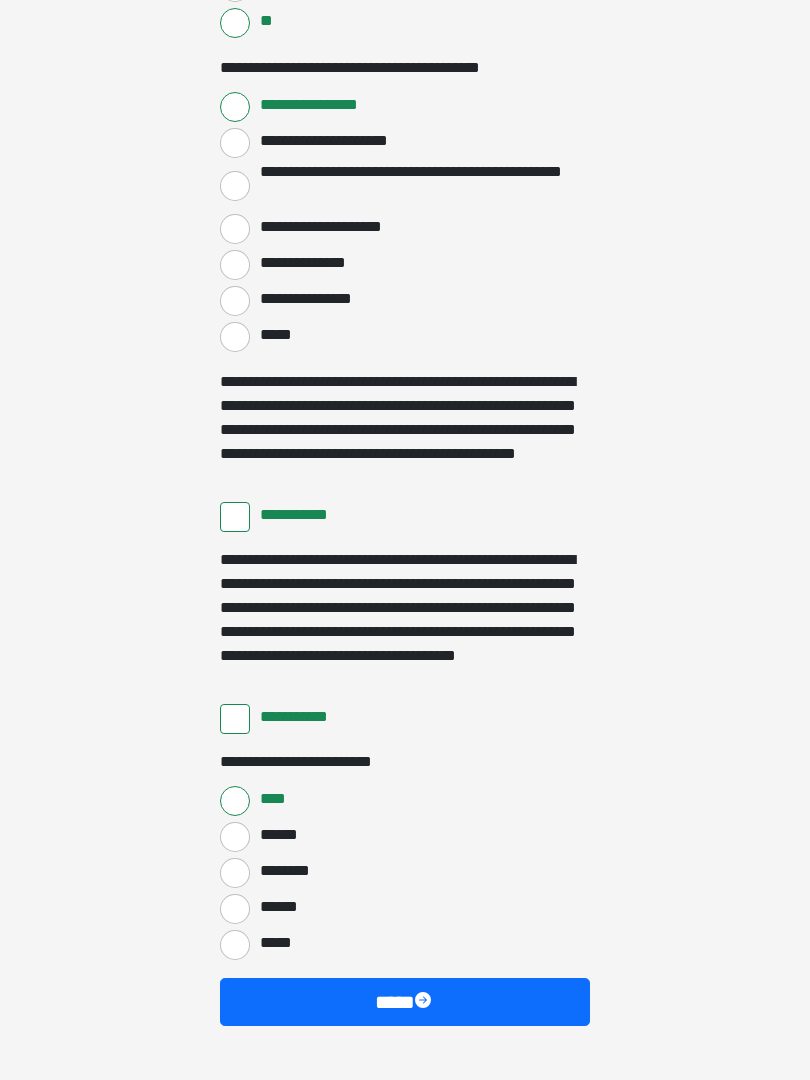 scroll, scrollTop: 3397, scrollLeft: 0, axis: vertical 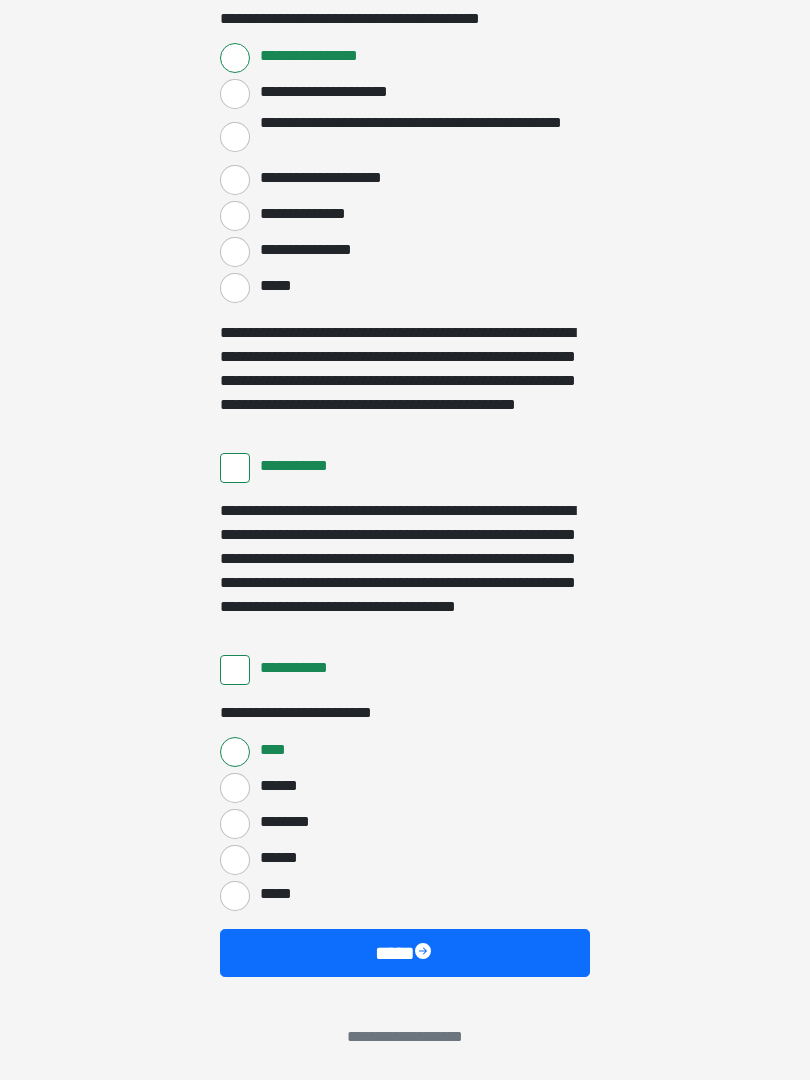 click on "****" at bounding box center (405, 953) 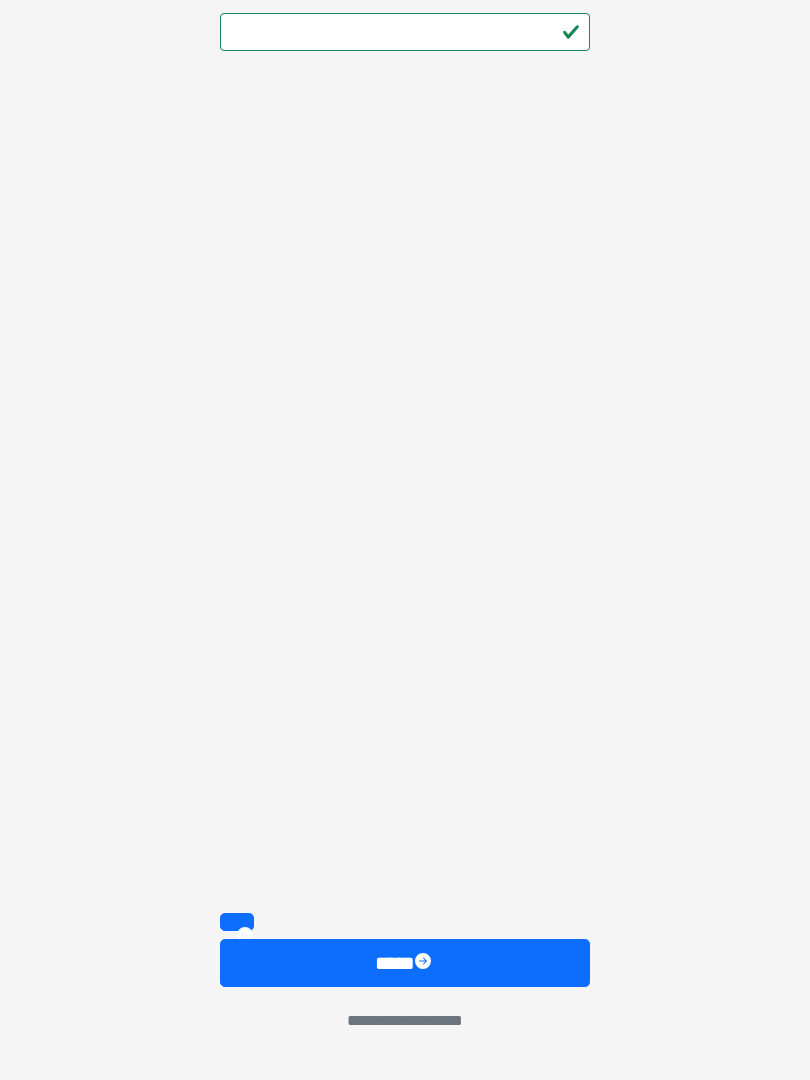 scroll, scrollTop: 2591, scrollLeft: 0, axis: vertical 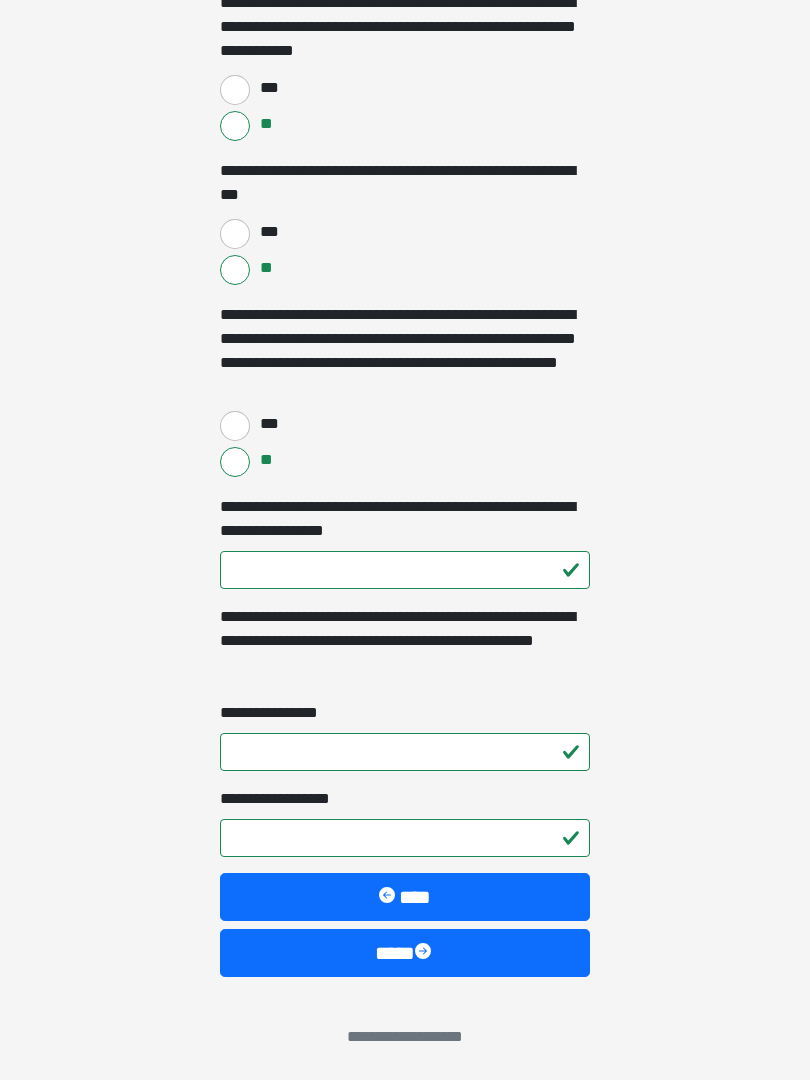 click at bounding box center [425, 953] 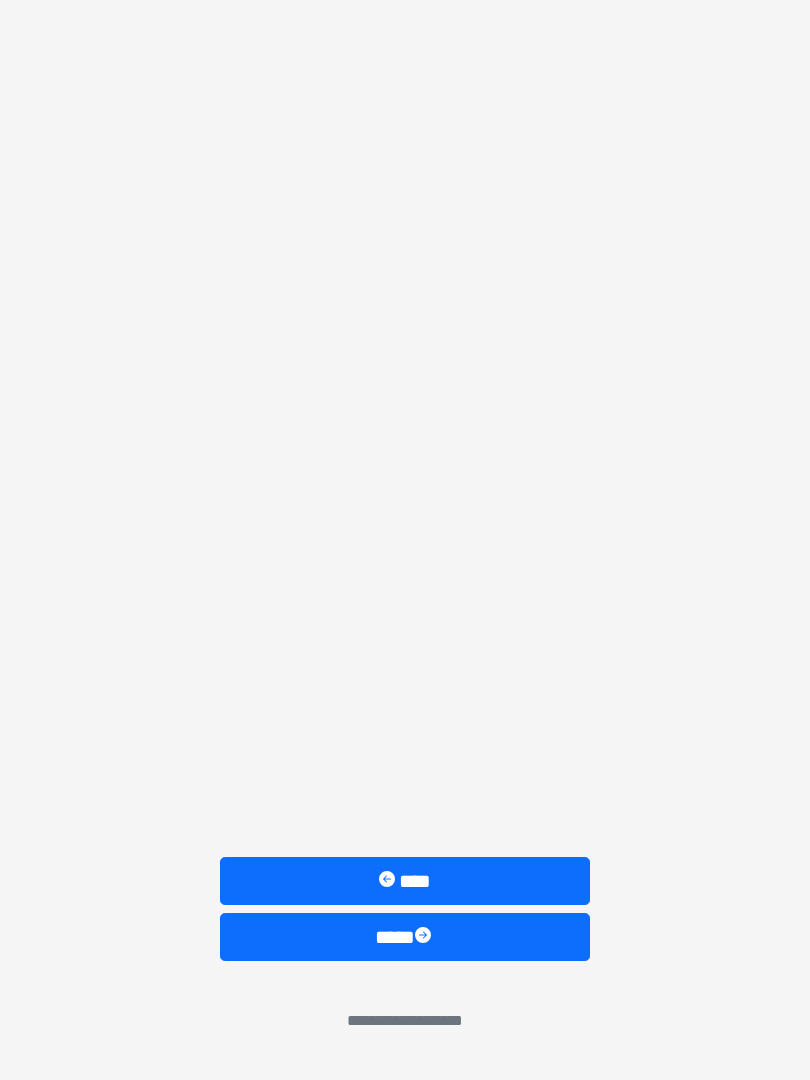 scroll, scrollTop: 1217, scrollLeft: 0, axis: vertical 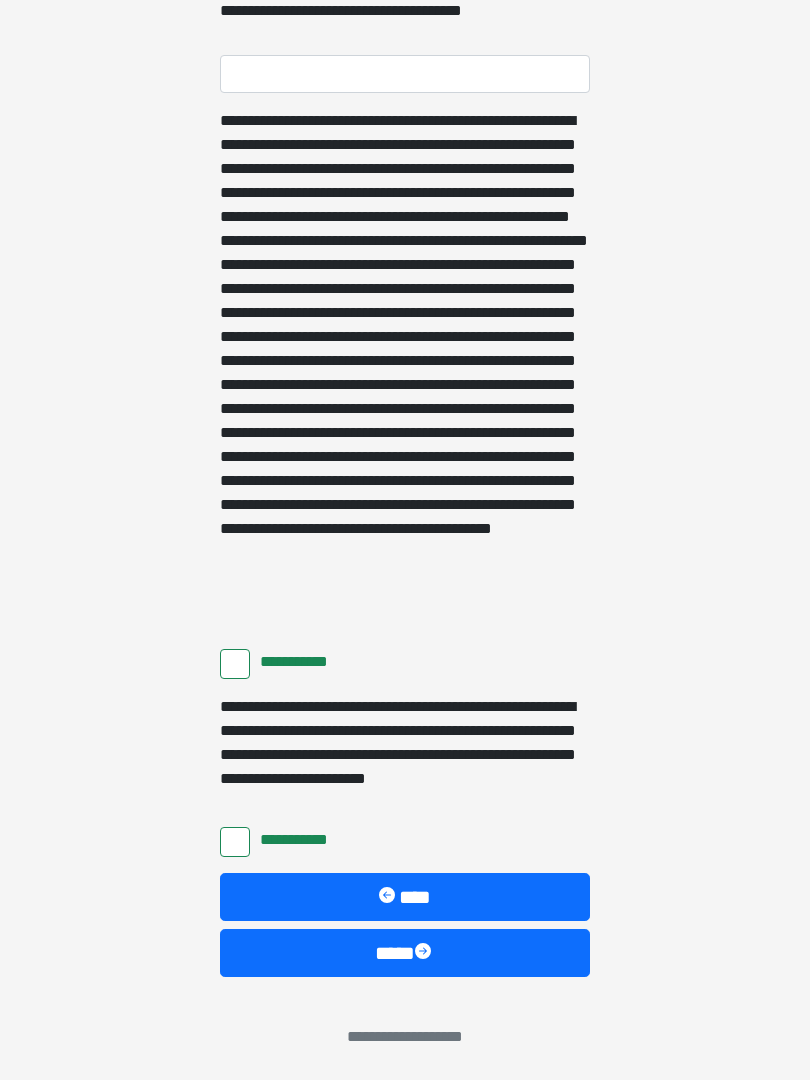 click at bounding box center [425, 953] 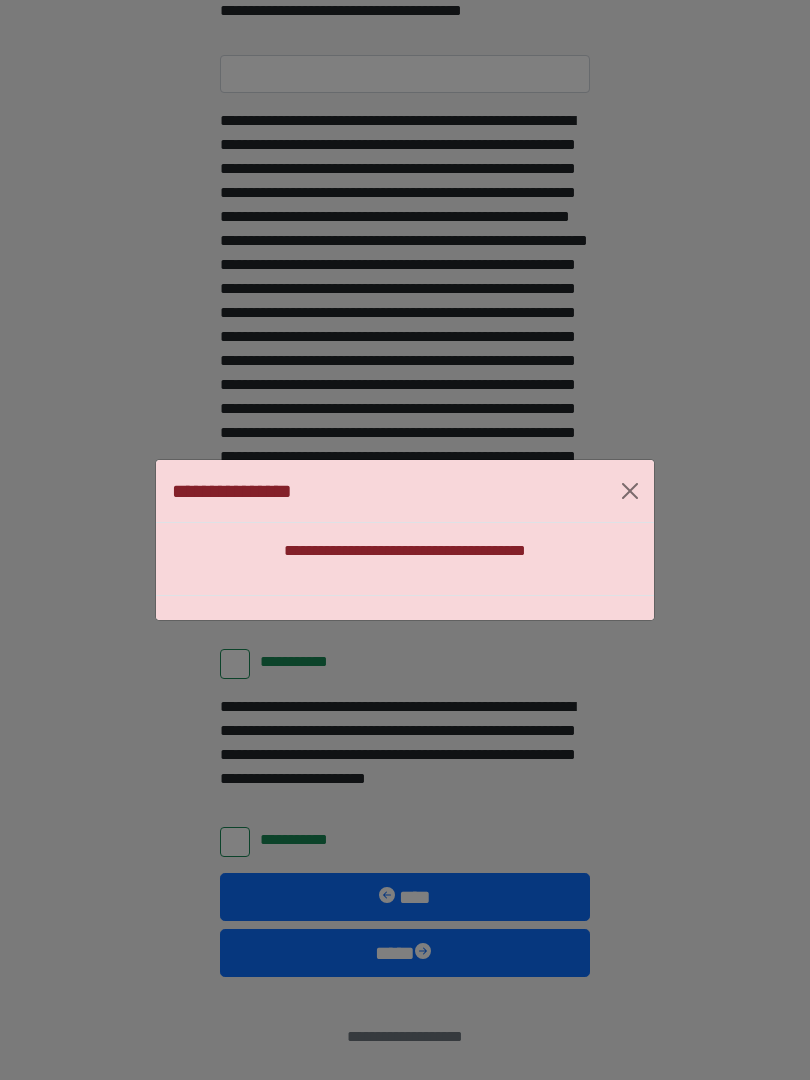 click at bounding box center (630, 491) 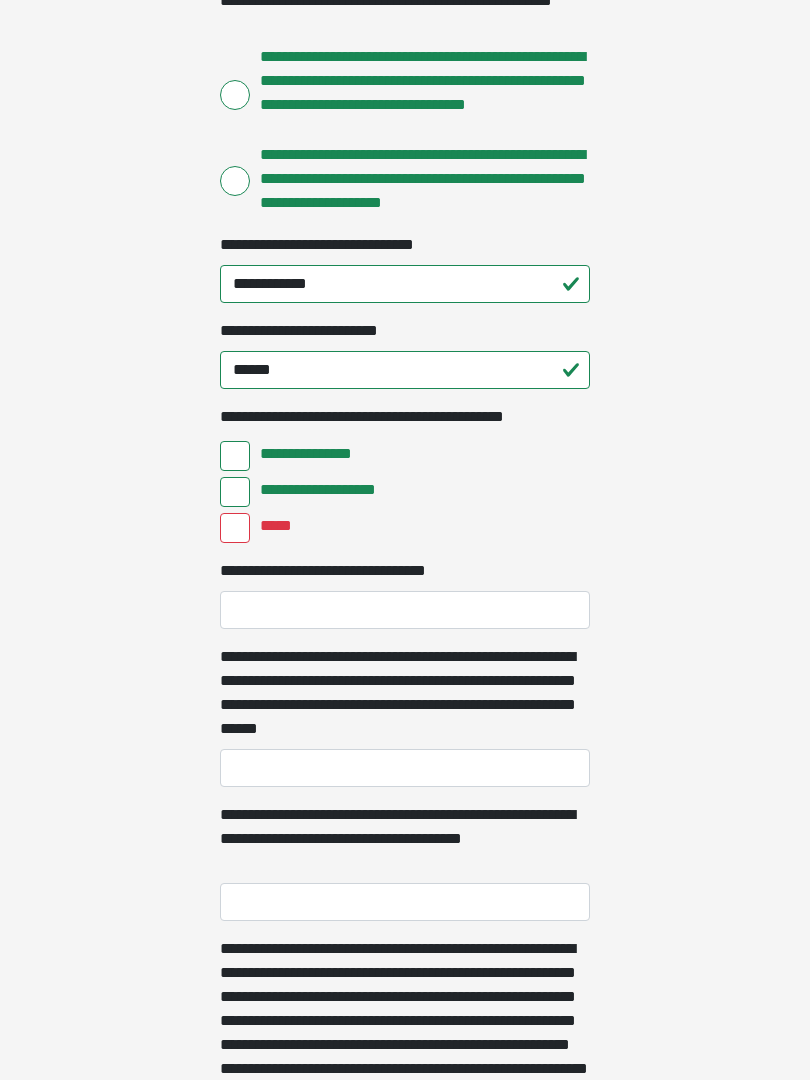 scroll, scrollTop: 386, scrollLeft: 0, axis: vertical 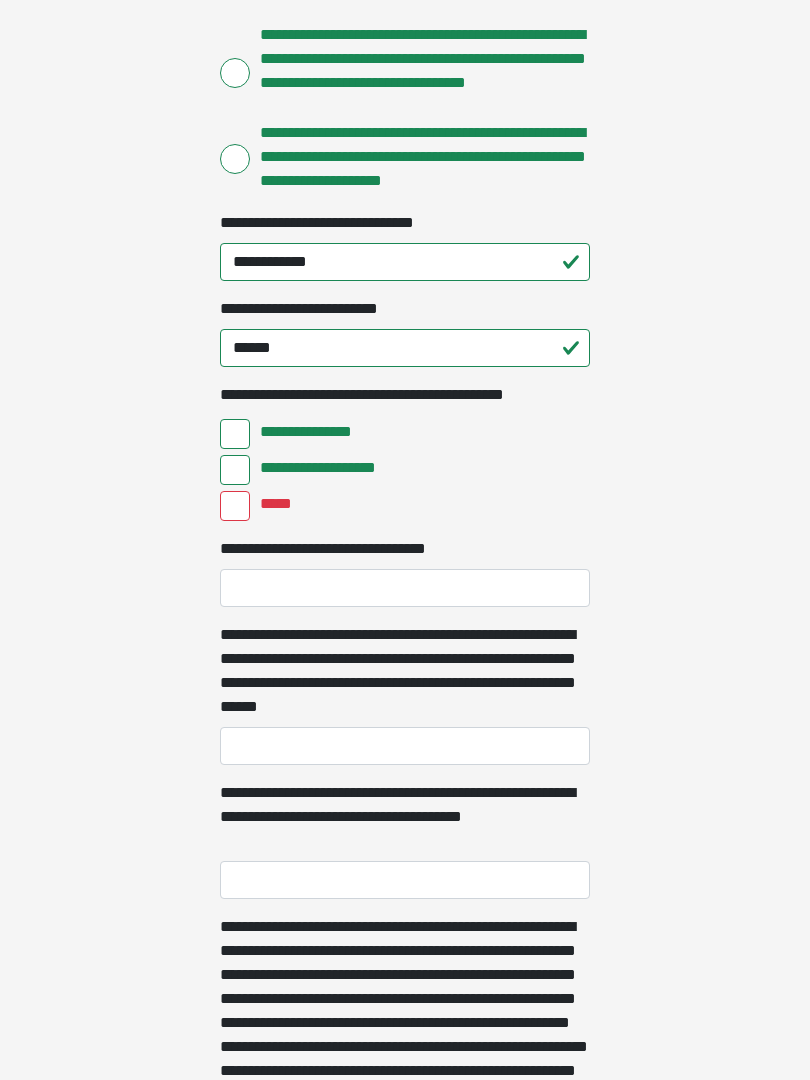 click on "*****" at bounding box center (235, 507) 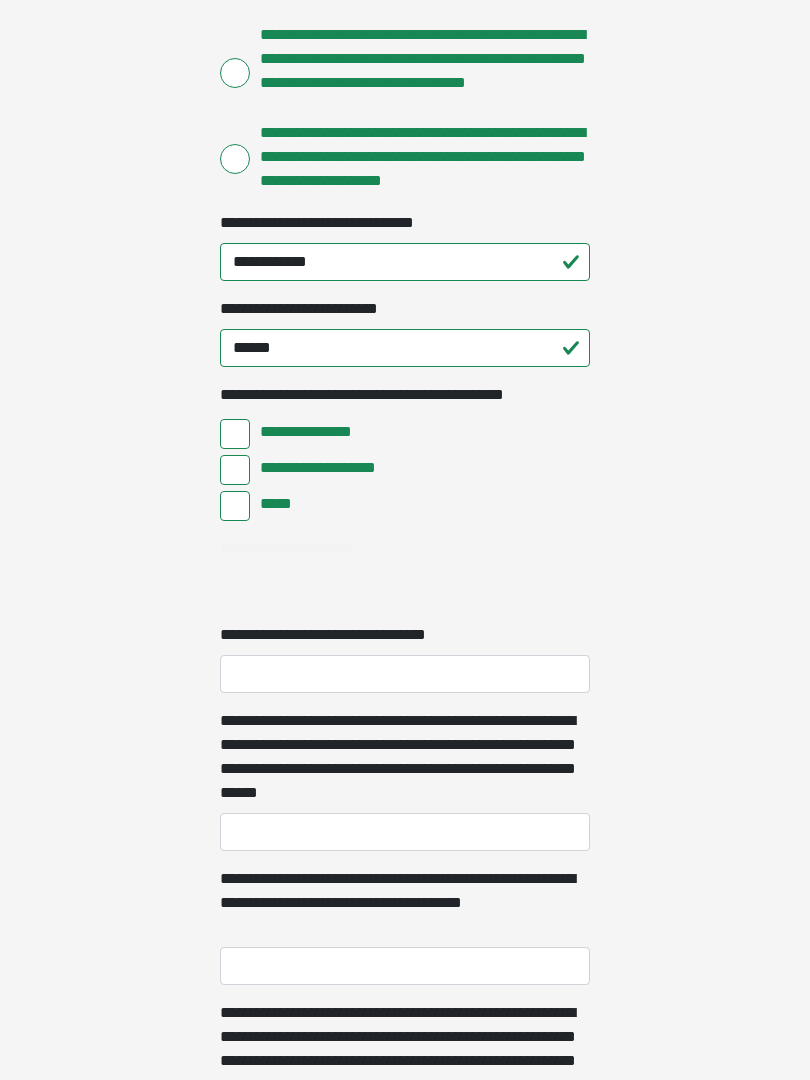 scroll, scrollTop: 411, scrollLeft: 0, axis: vertical 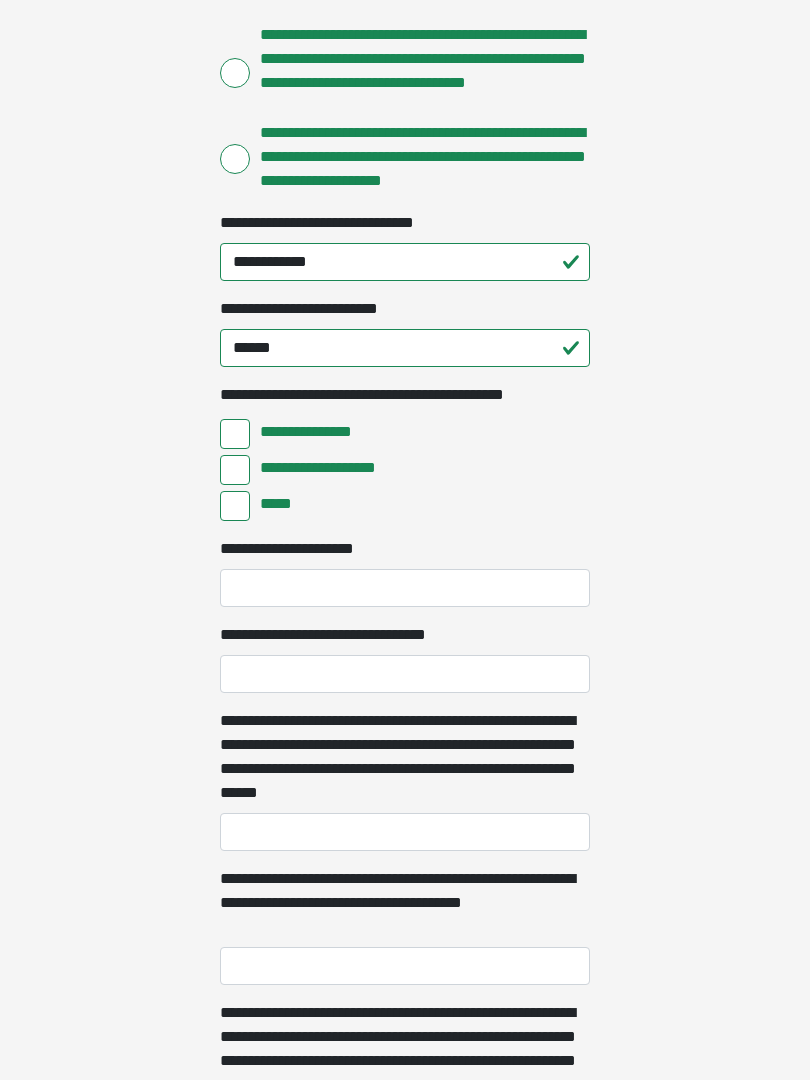 click on "*****" at bounding box center (235, 506) 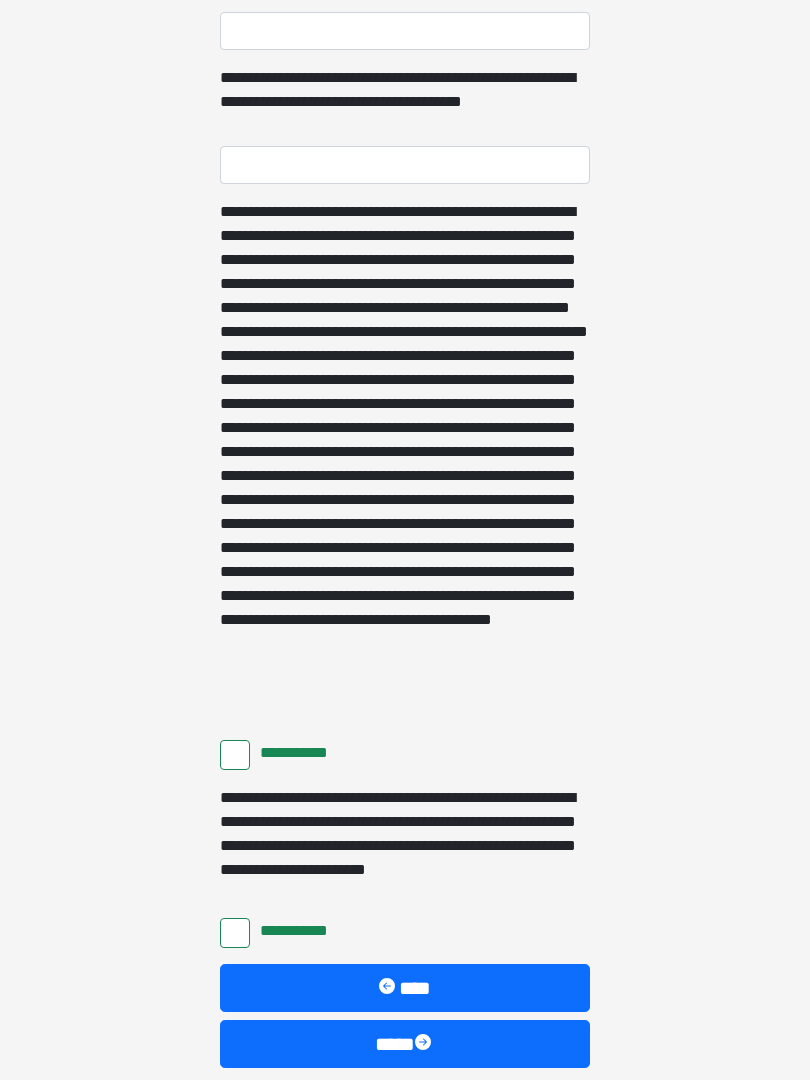 scroll, scrollTop: 1217, scrollLeft: 0, axis: vertical 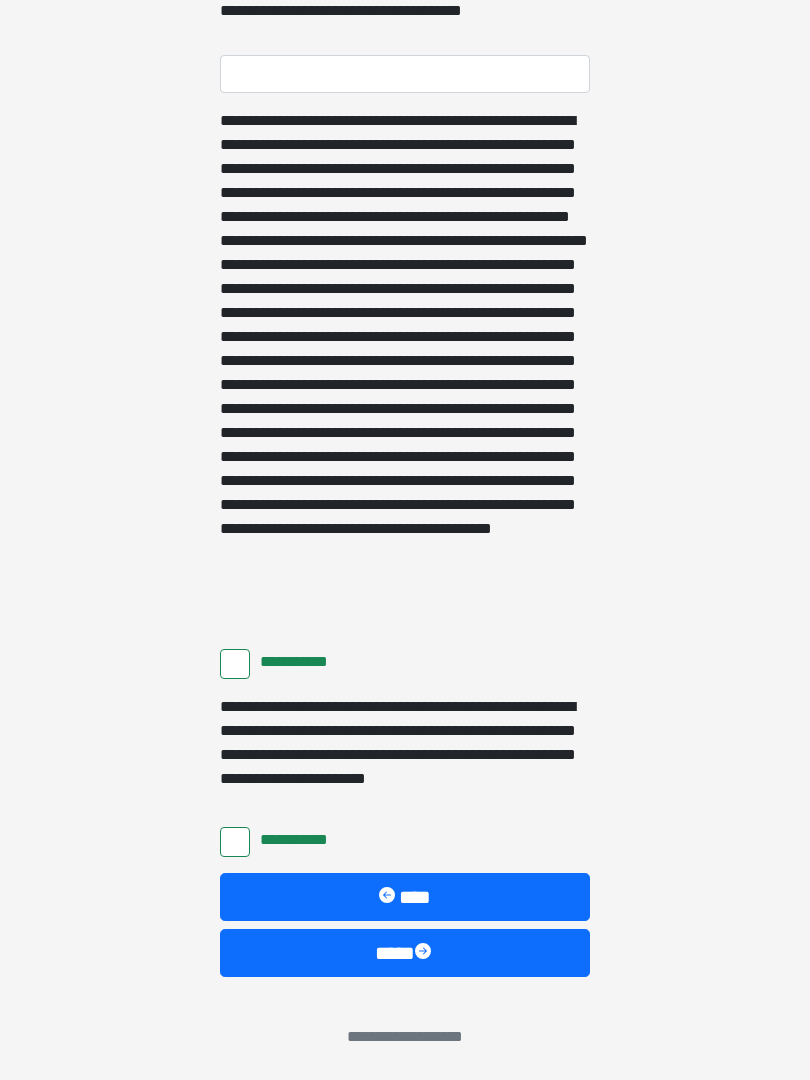 click at bounding box center (425, 953) 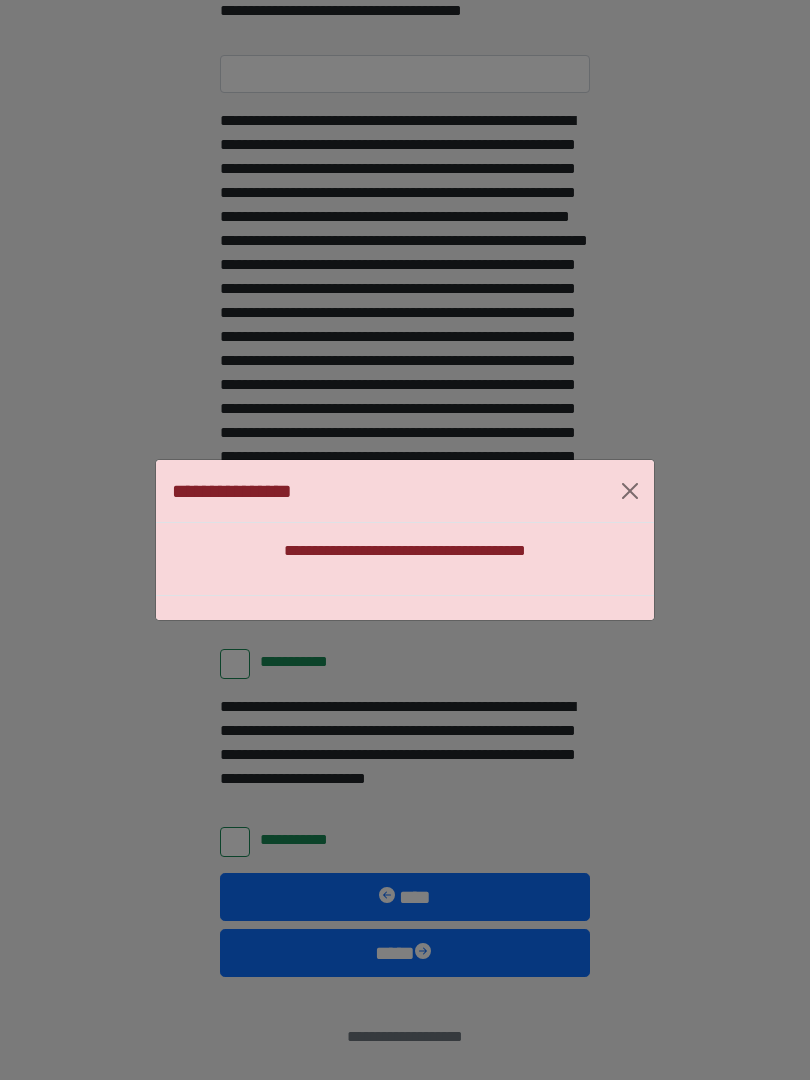 click at bounding box center [630, 491] 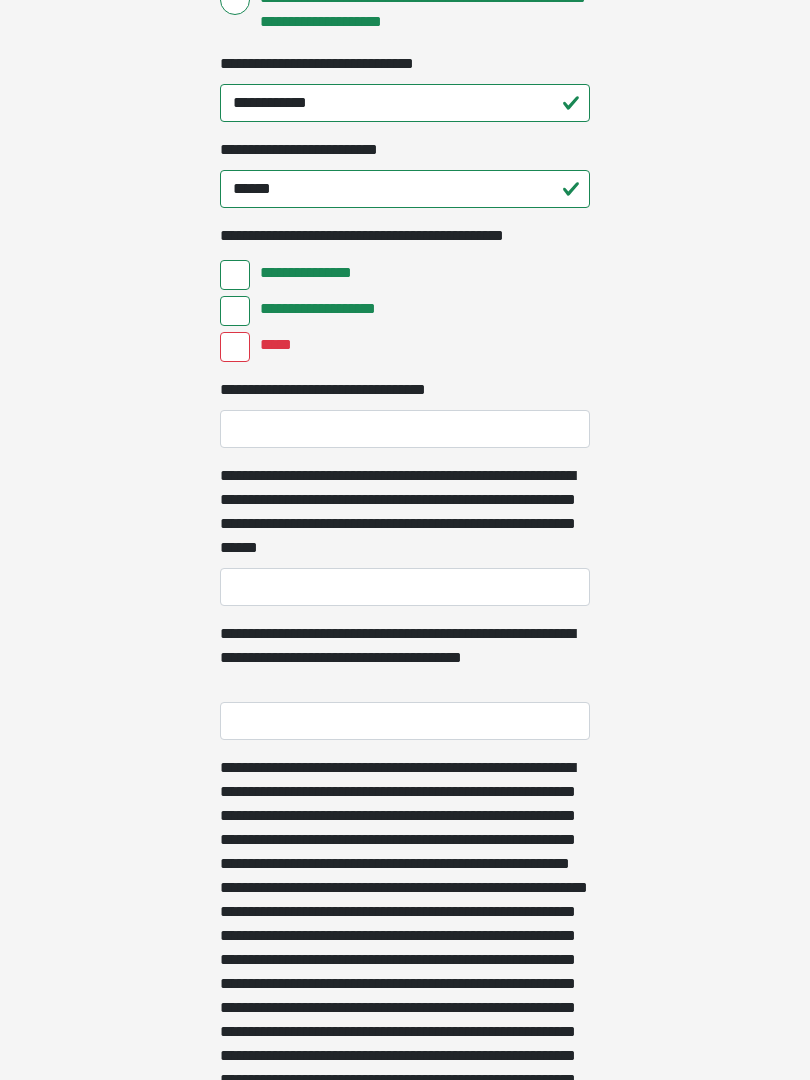 scroll, scrollTop: 482, scrollLeft: 0, axis: vertical 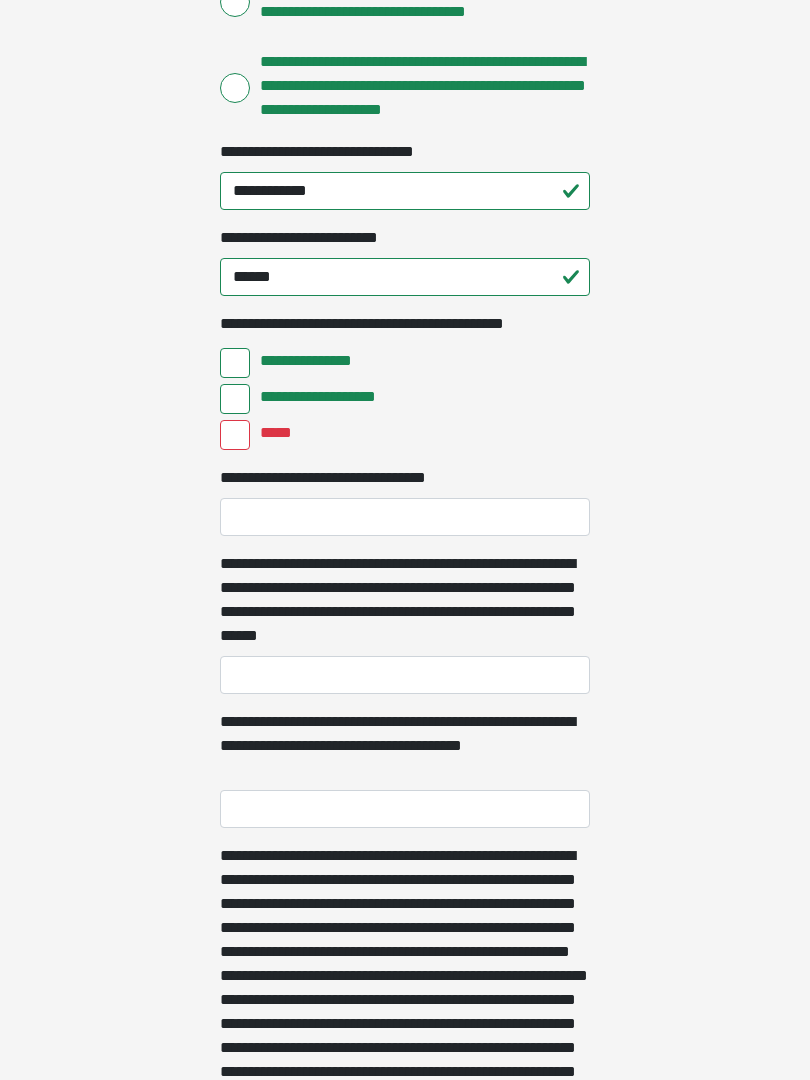 click on "*****" at bounding box center [235, 435] 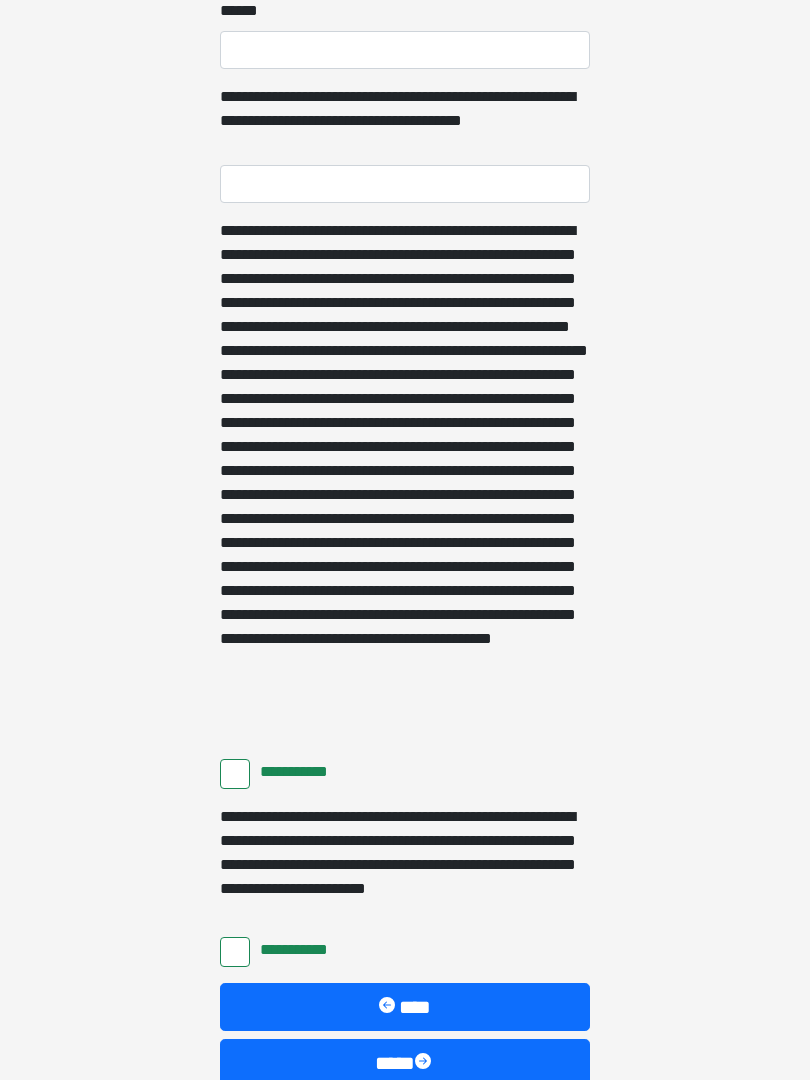 scroll, scrollTop: 1303, scrollLeft: 0, axis: vertical 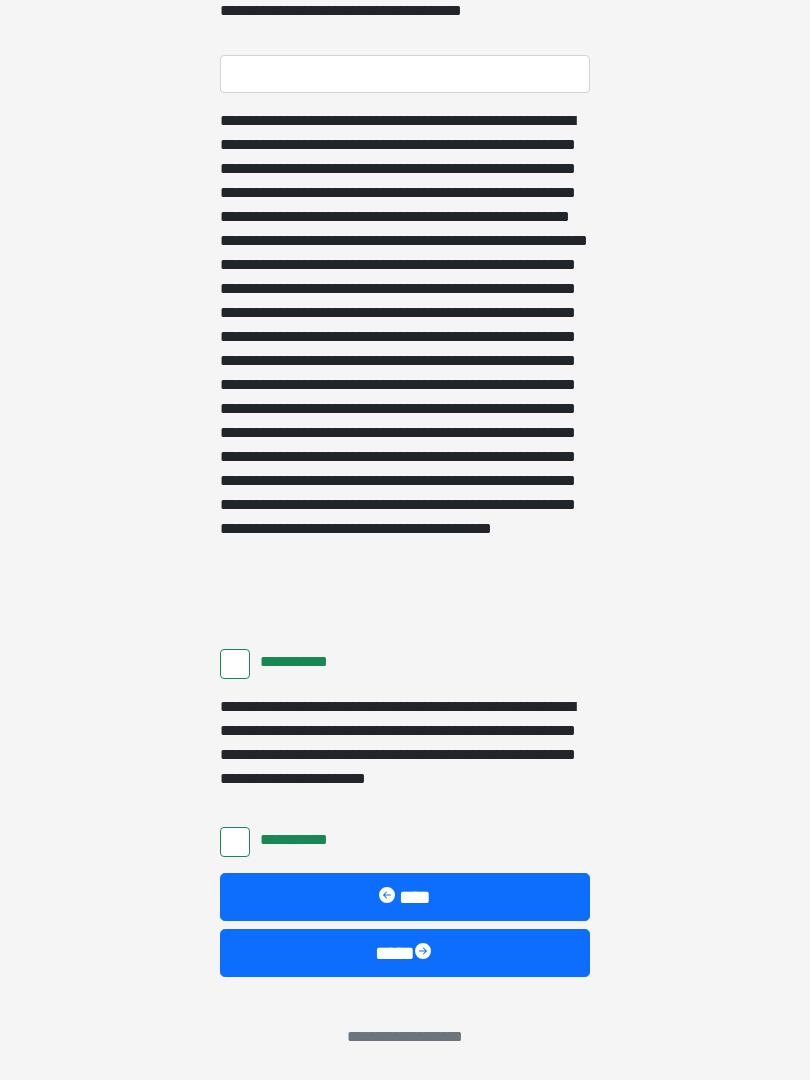 click on "****" at bounding box center [405, 953] 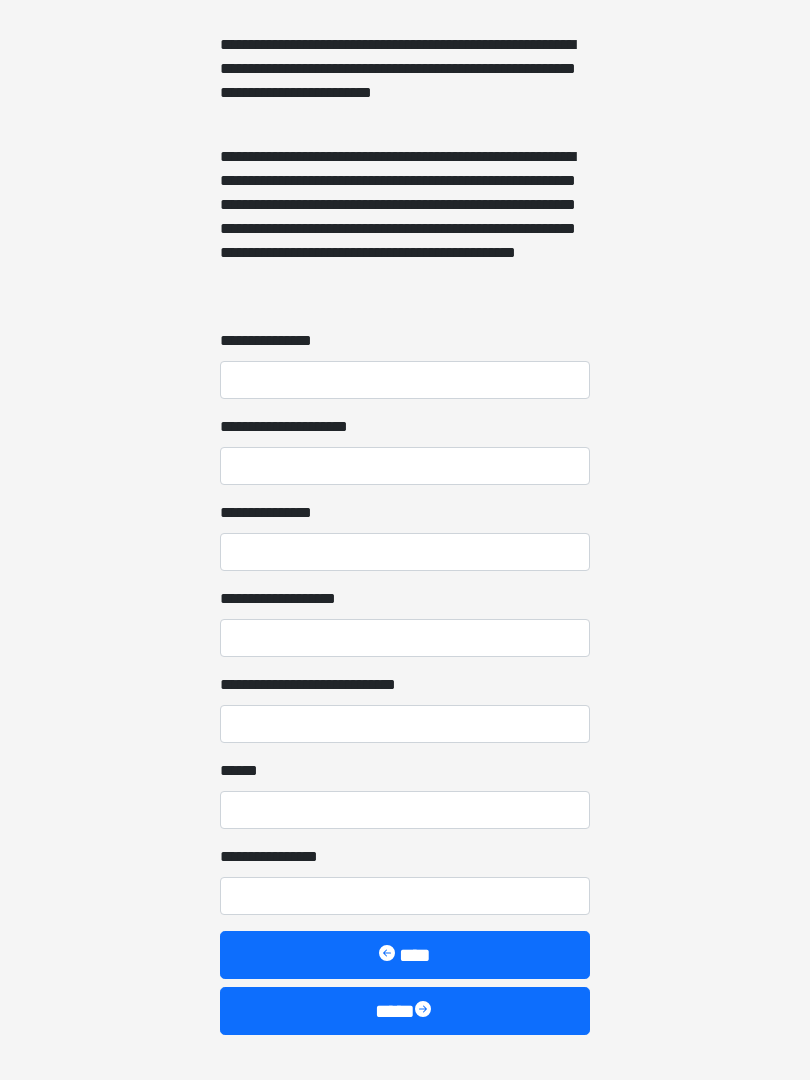scroll, scrollTop: 1467, scrollLeft: 0, axis: vertical 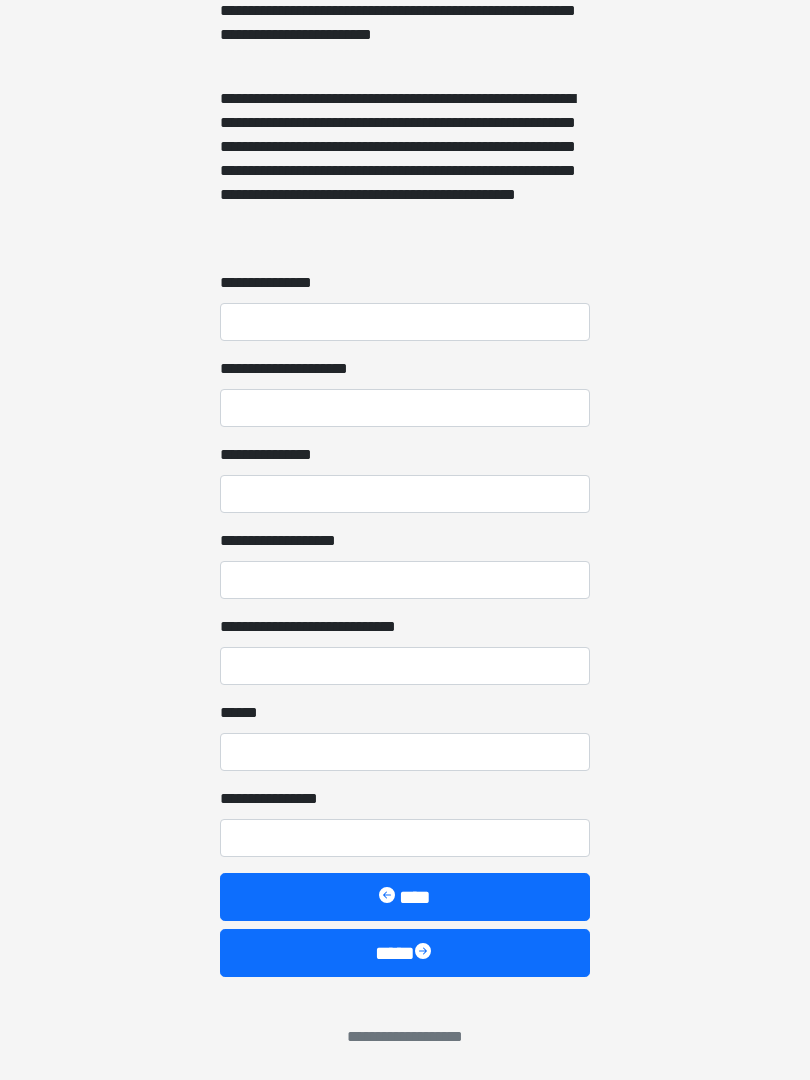 click at bounding box center [425, 953] 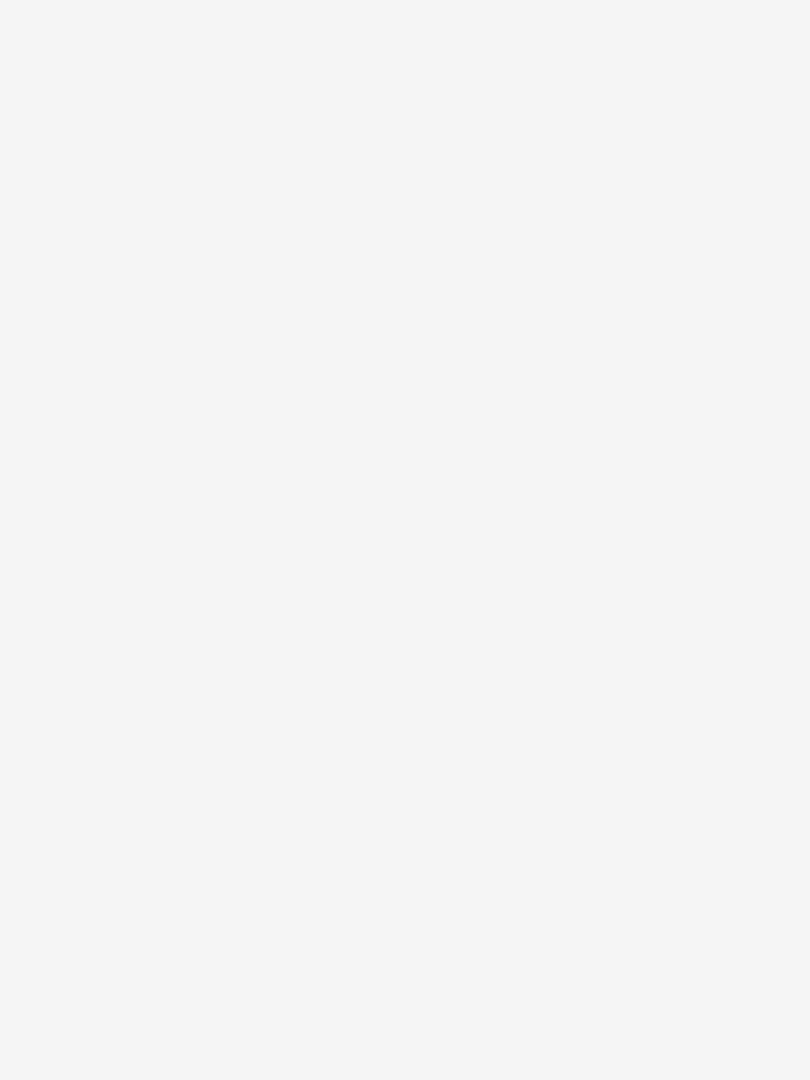 scroll, scrollTop: 0, scrollLeft: 0, axis: both 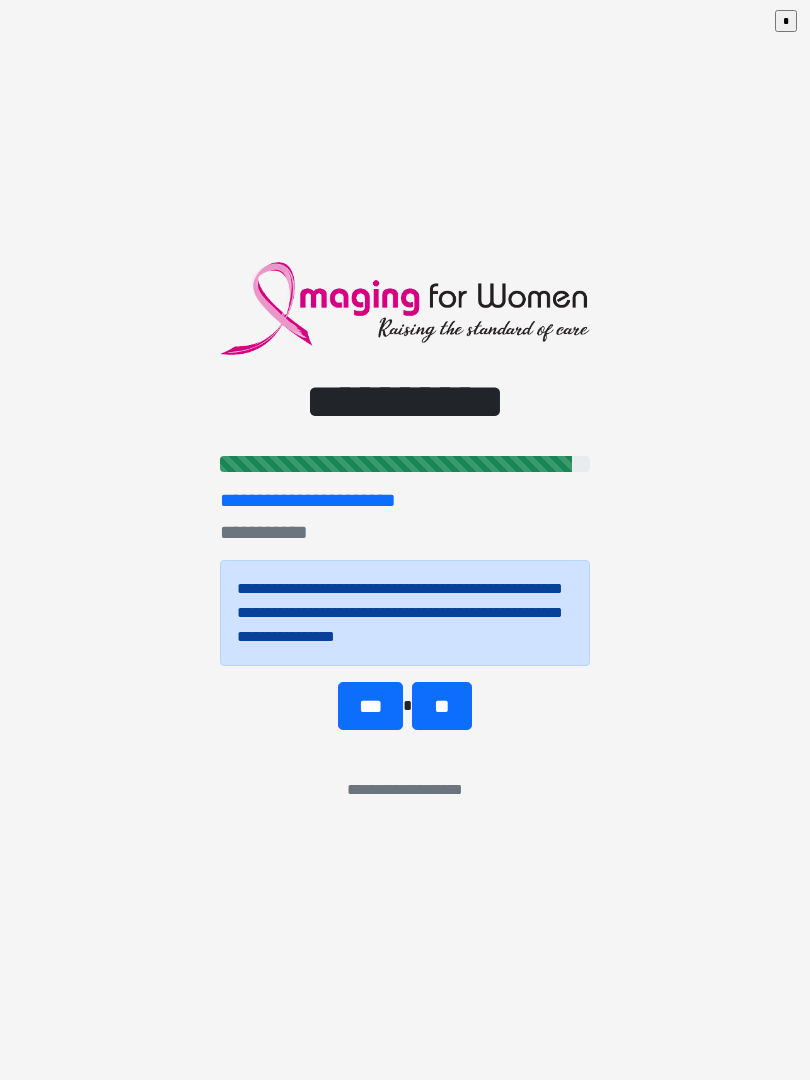 click on "***" at bounding box center [370, 706] 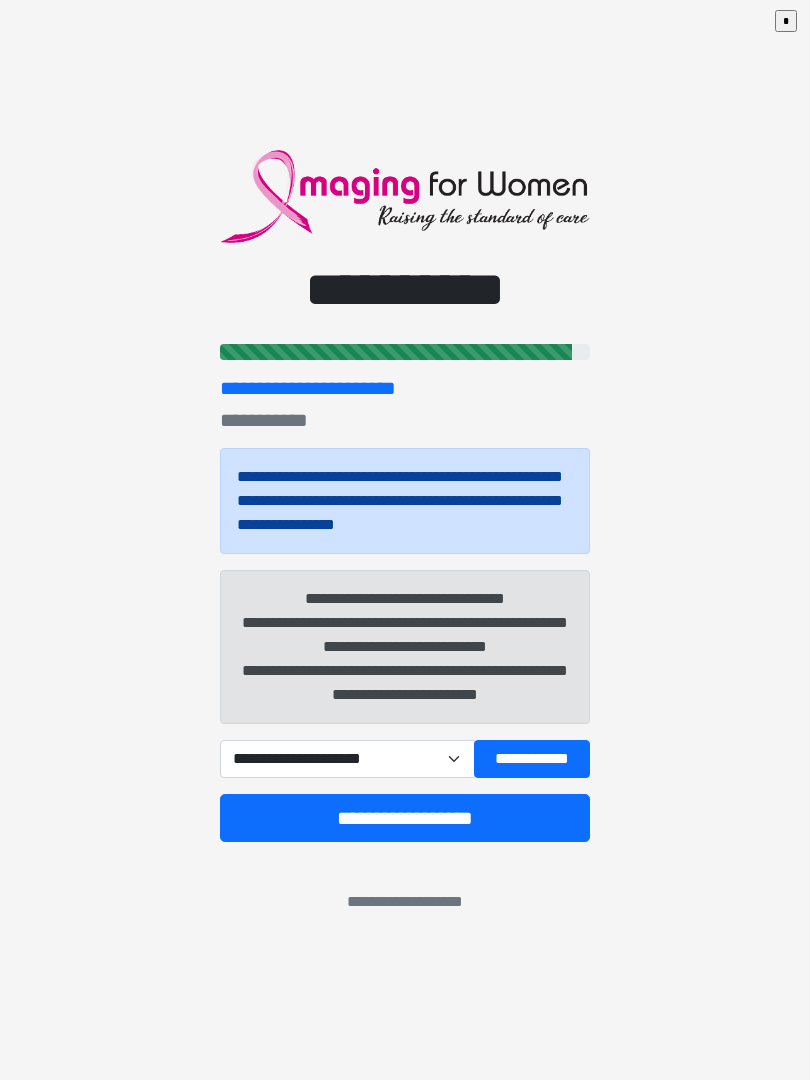 click on "**********" at bounding box center (347, 759) 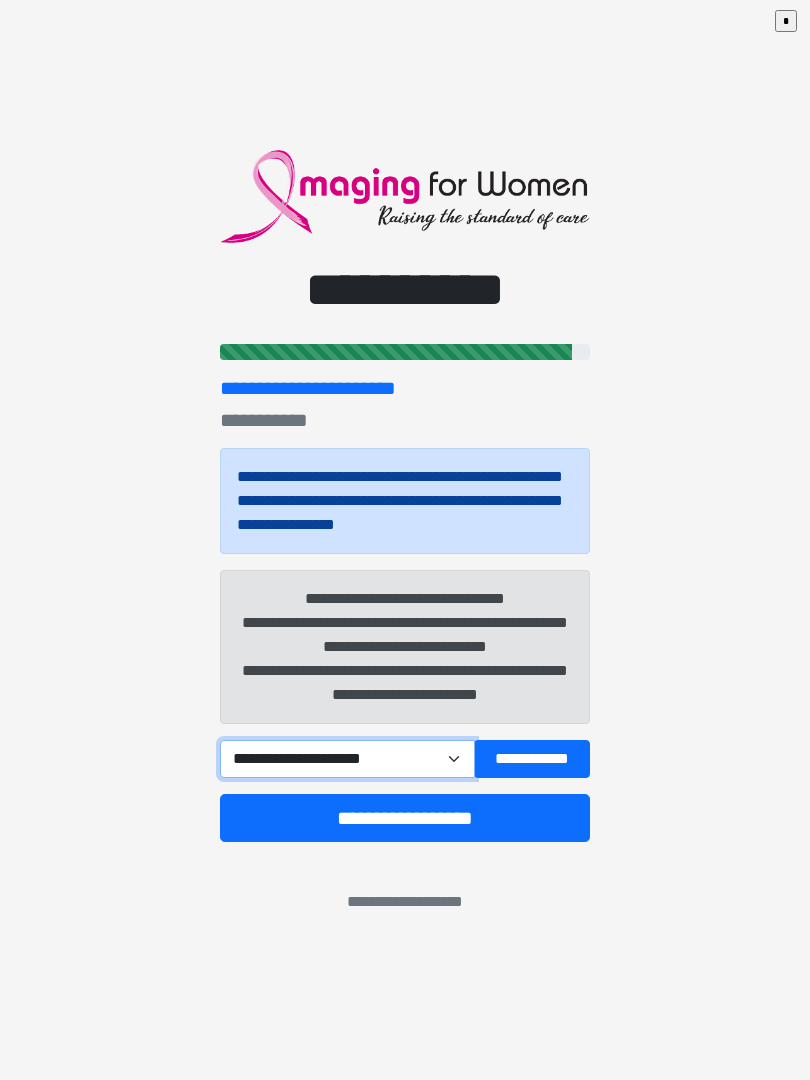 select on "****" 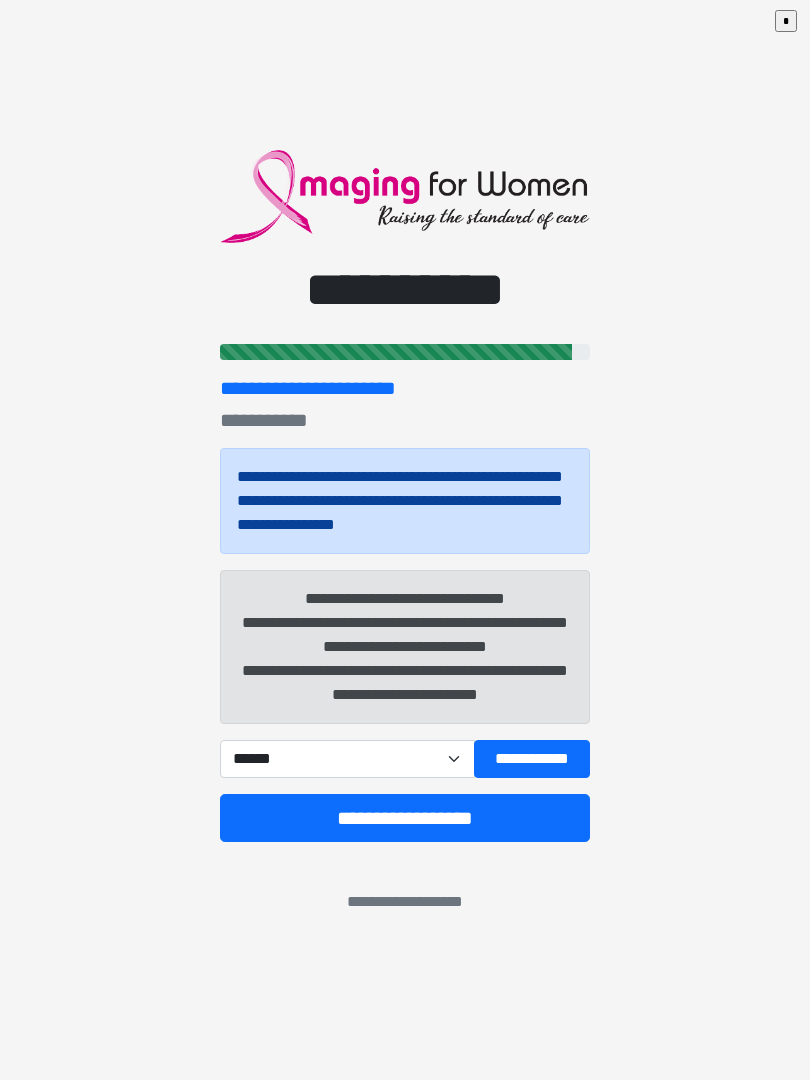 click on "**********" at bounding box center (532, 759) 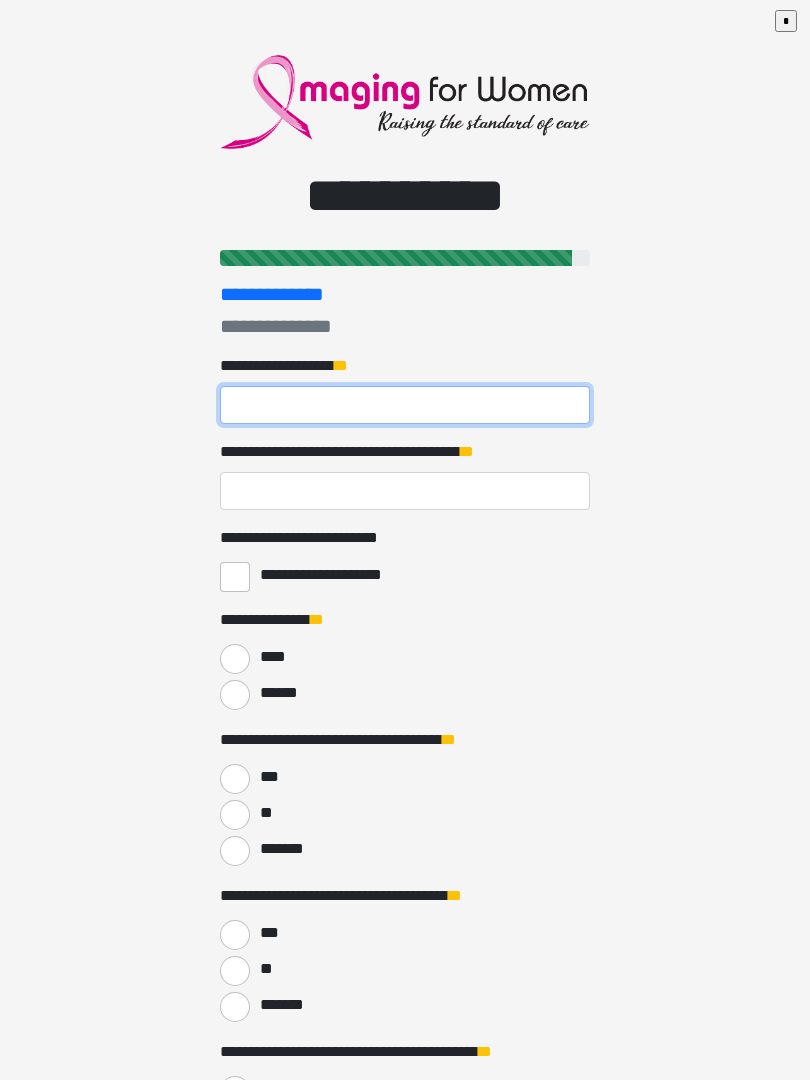 click on "**********" at bounding box center (405, 405) 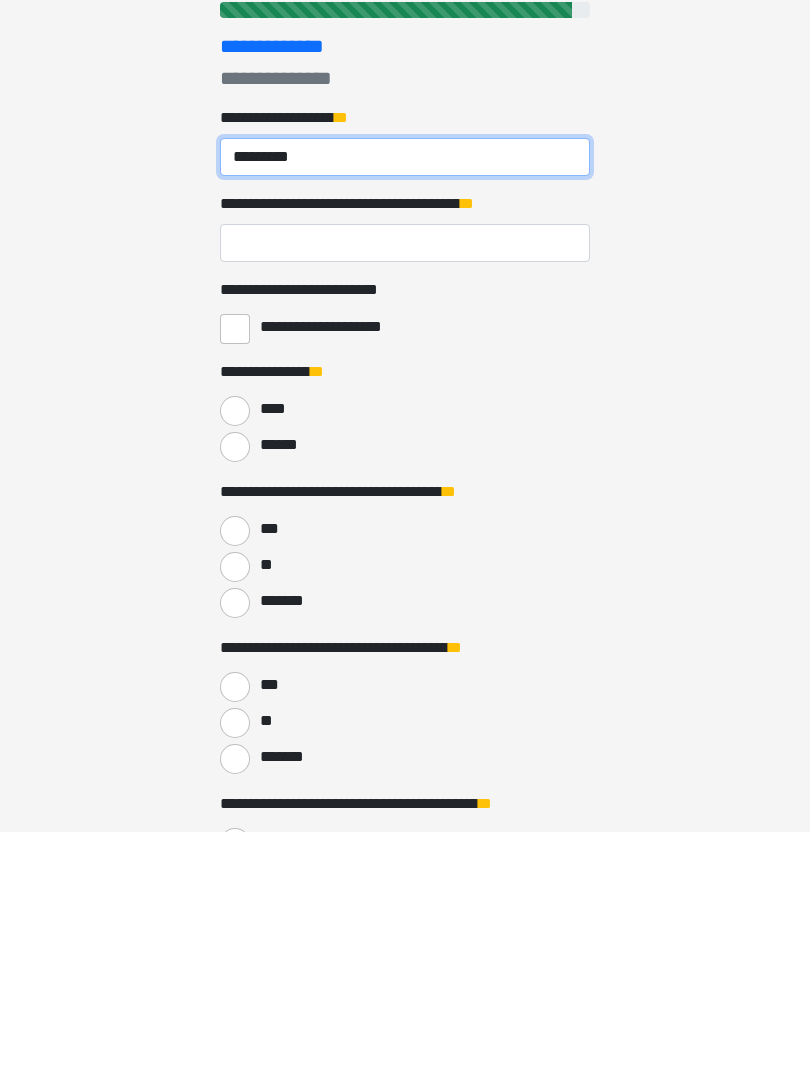 type on "*********" 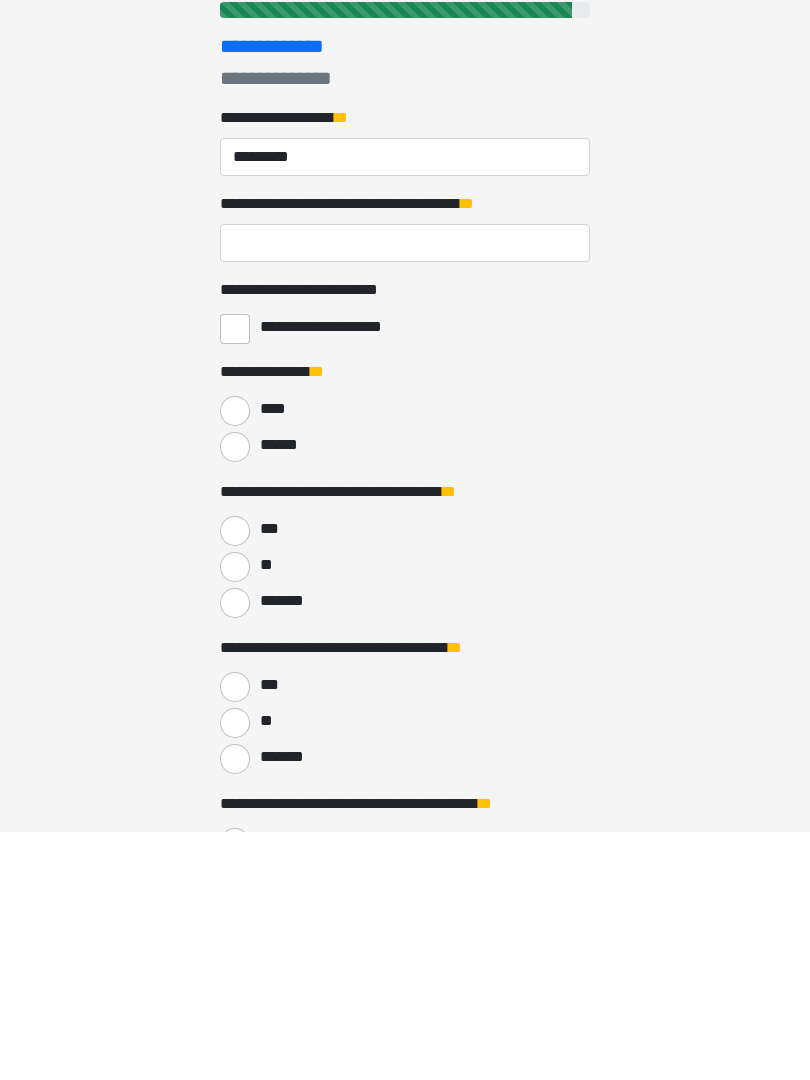 click on "******" at bounding box center (235, 695) 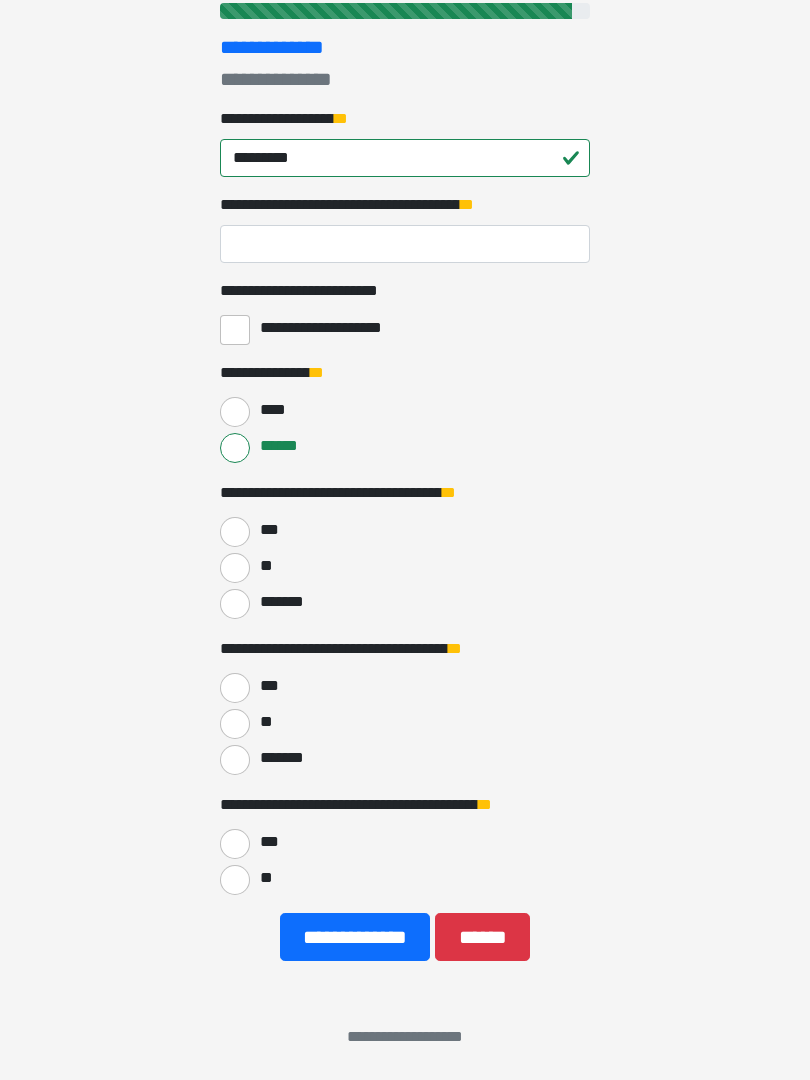click on "***" at bounding box center [235, 532] 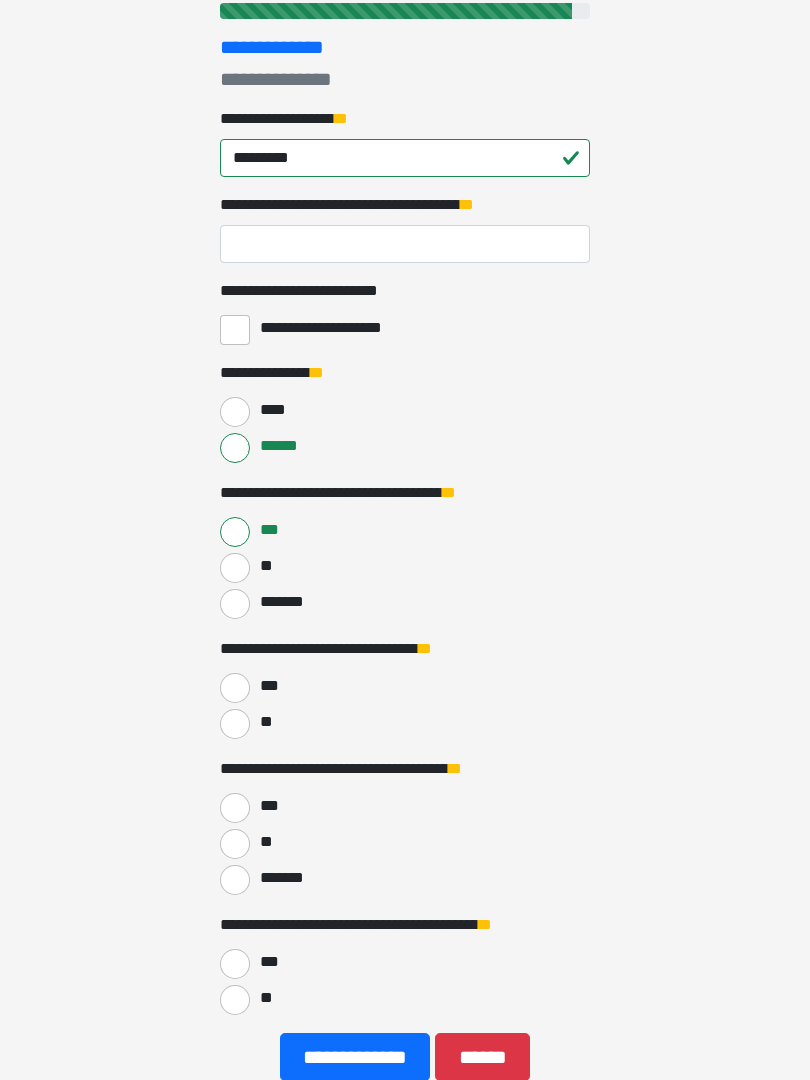 click on "**" at bounding box center (235, 724) 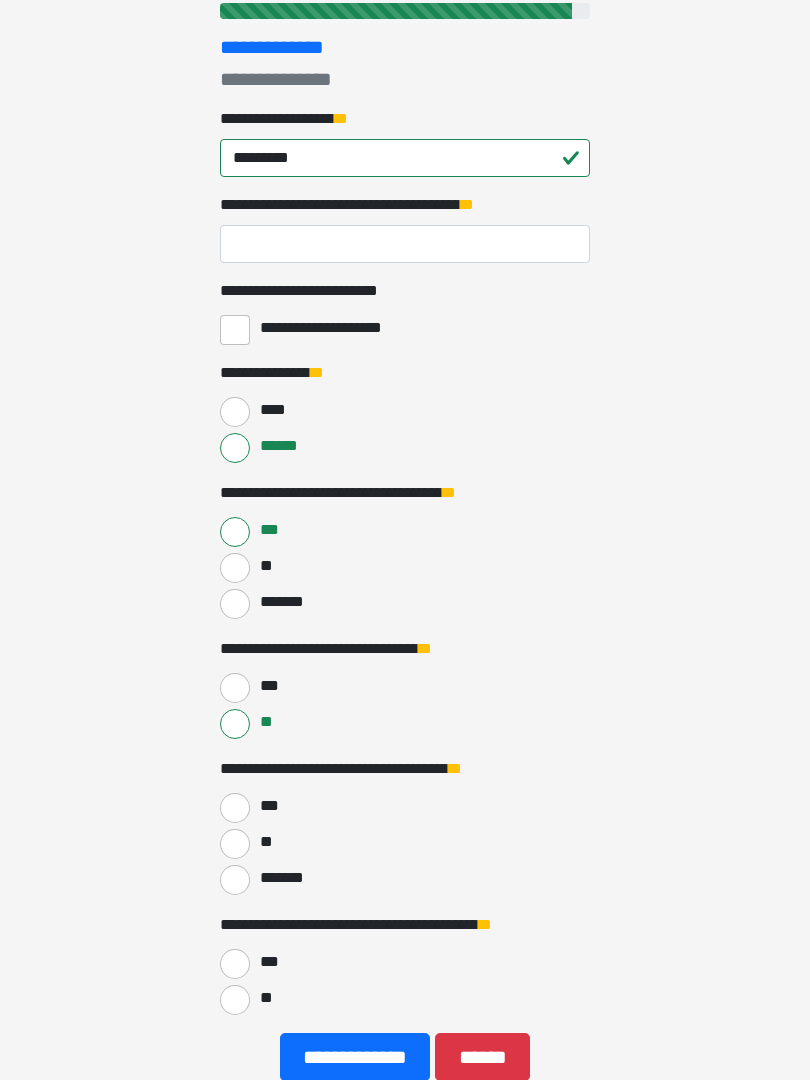 click on "**" at bounding box center [235, 844] 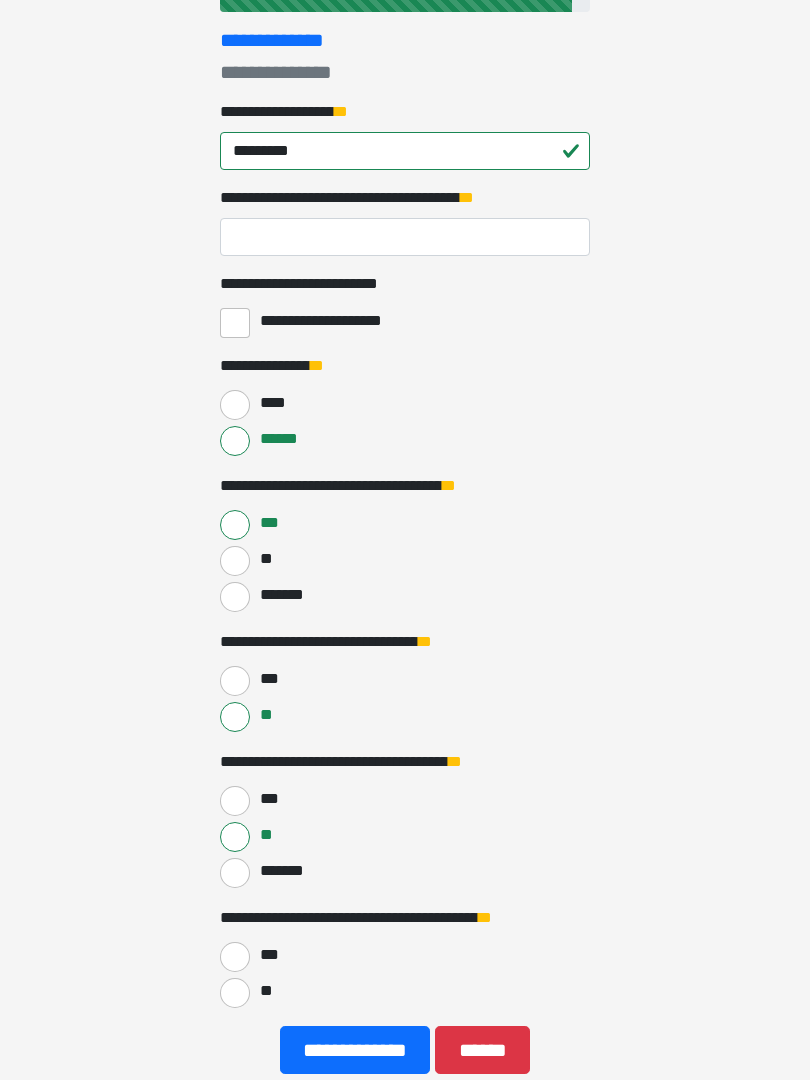 scroll, scrollTop: 367, scrollLeft: 0, axis: vertical 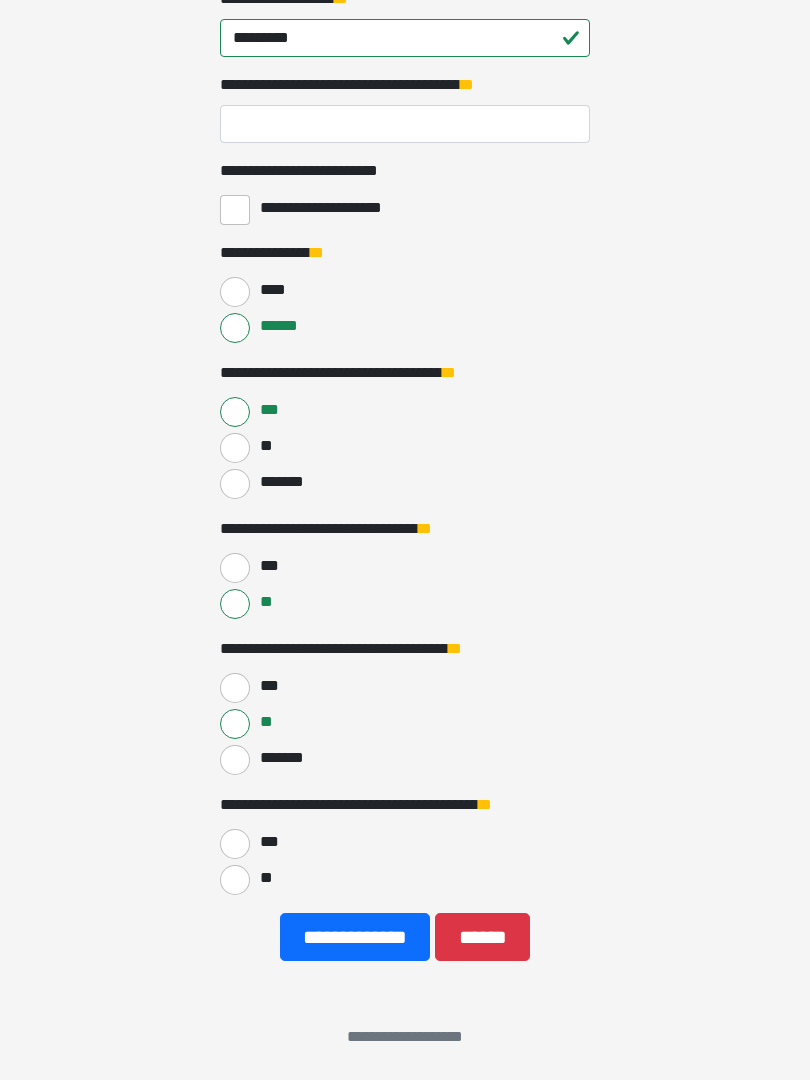 click on "**" at bounding box center (235, 880) 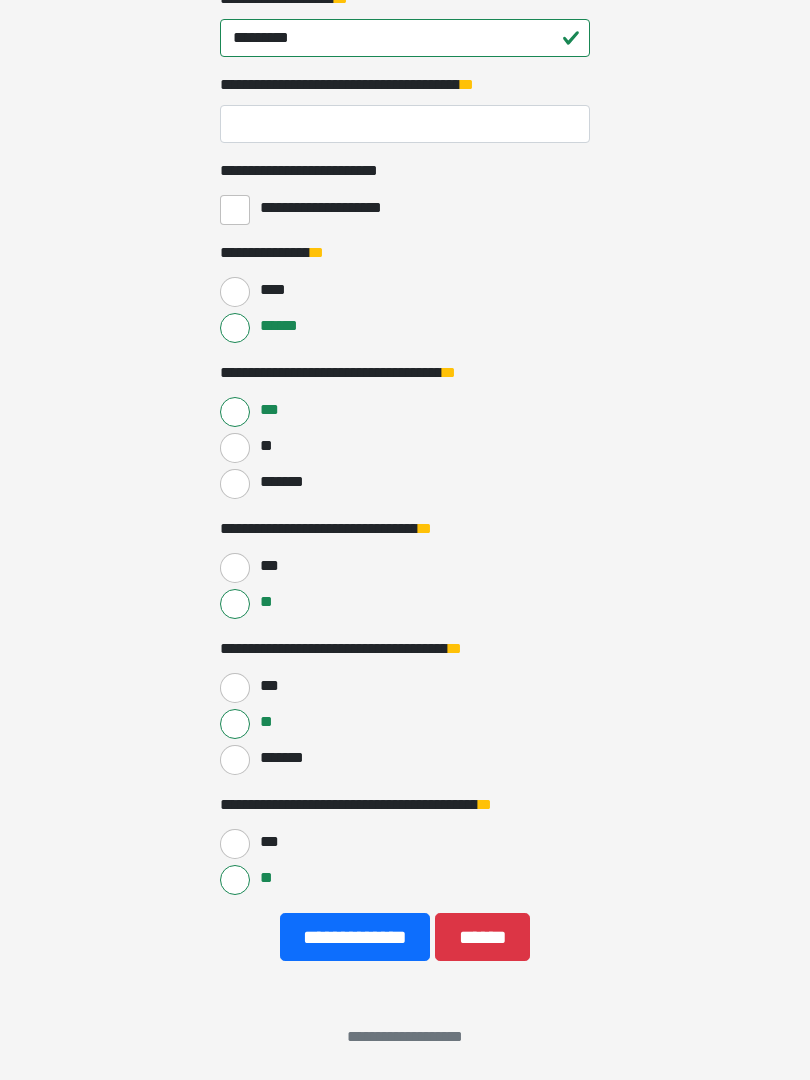 click on "**********" at bounding box center (355, 937) 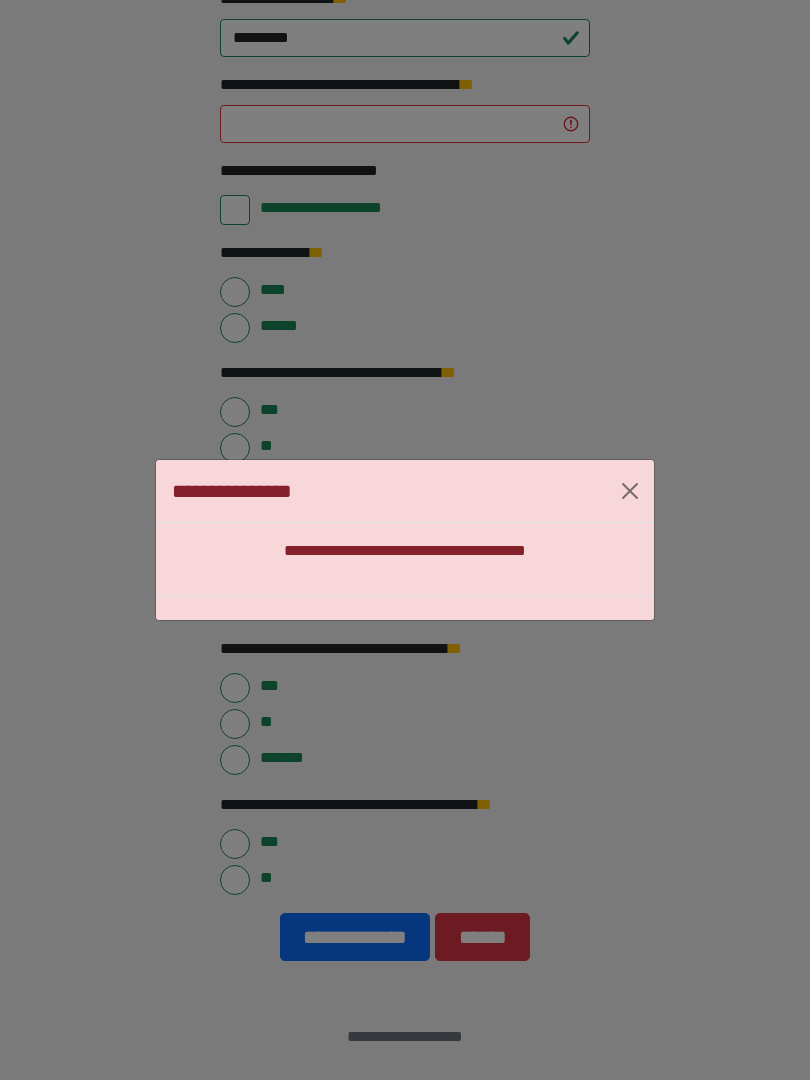 click at bounding box center (630, 491) 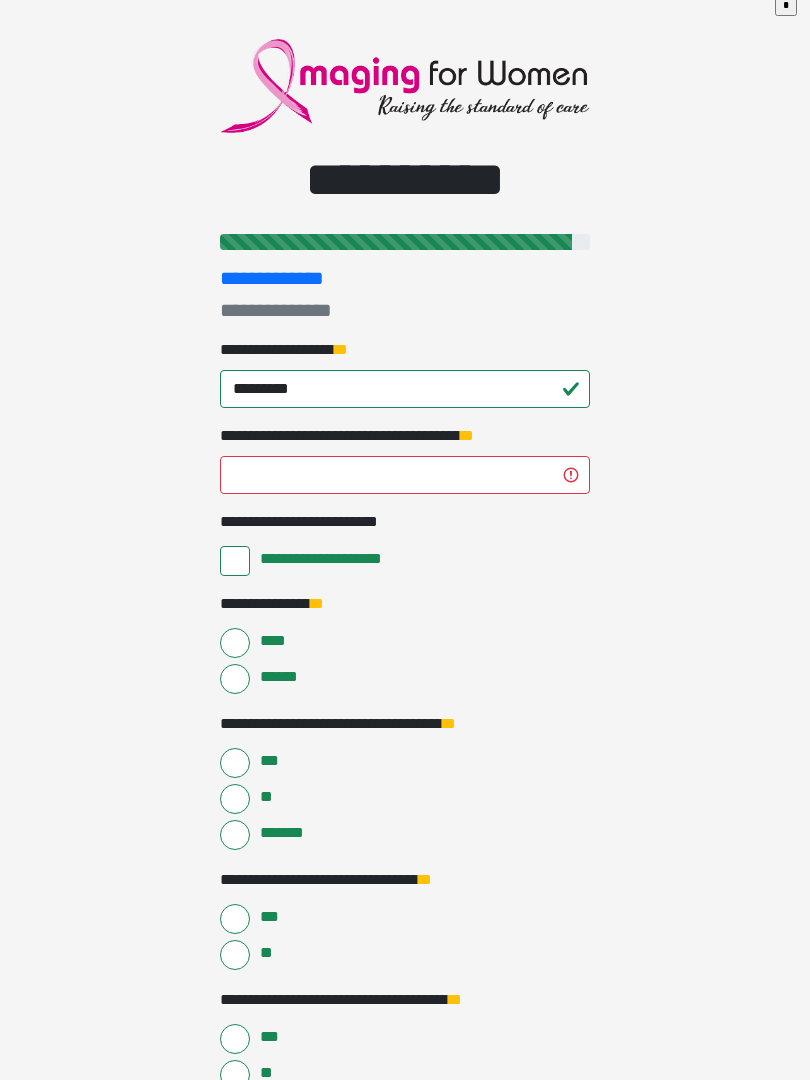 scroll, scrollTop: 16, scrollLeft: 0, axis: vertical 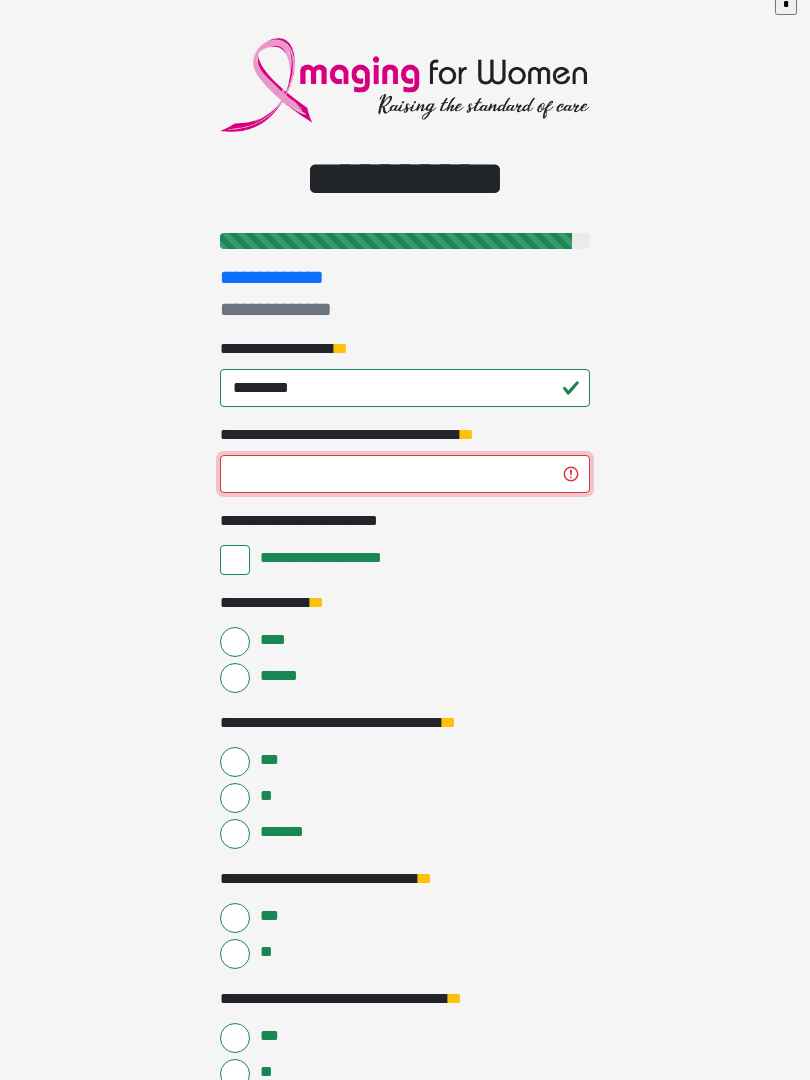 click on "**********" at bounding box center (405, 475) 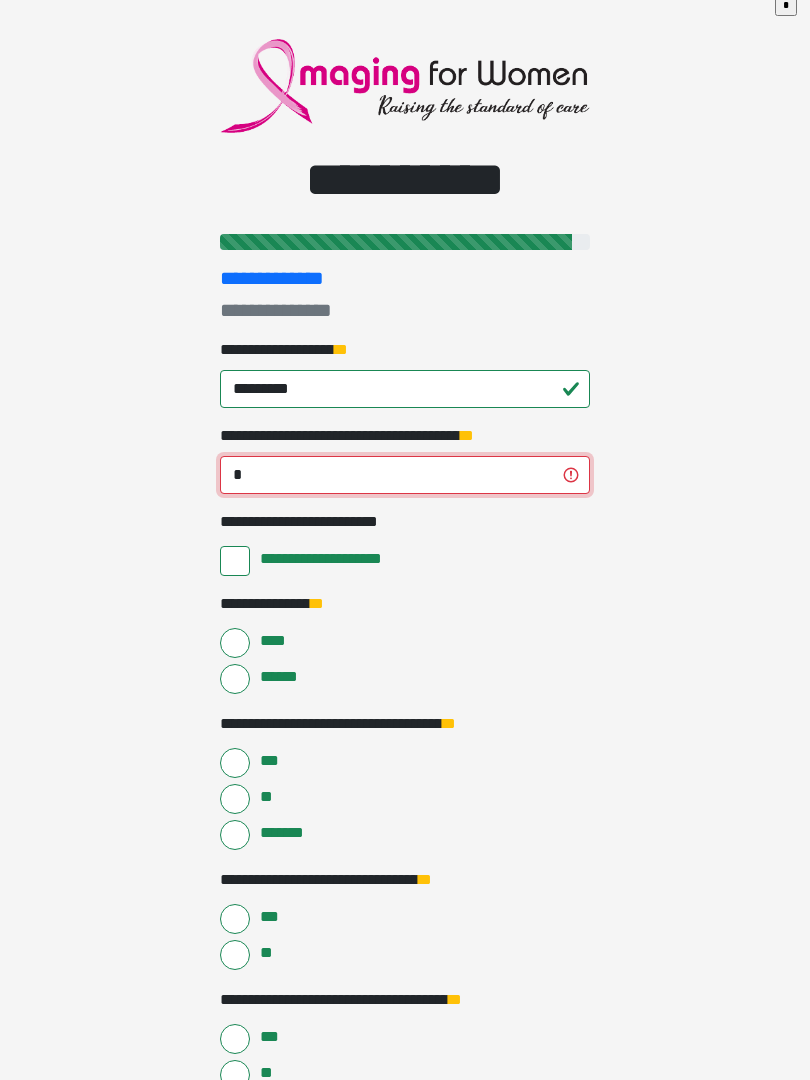 type on "**" 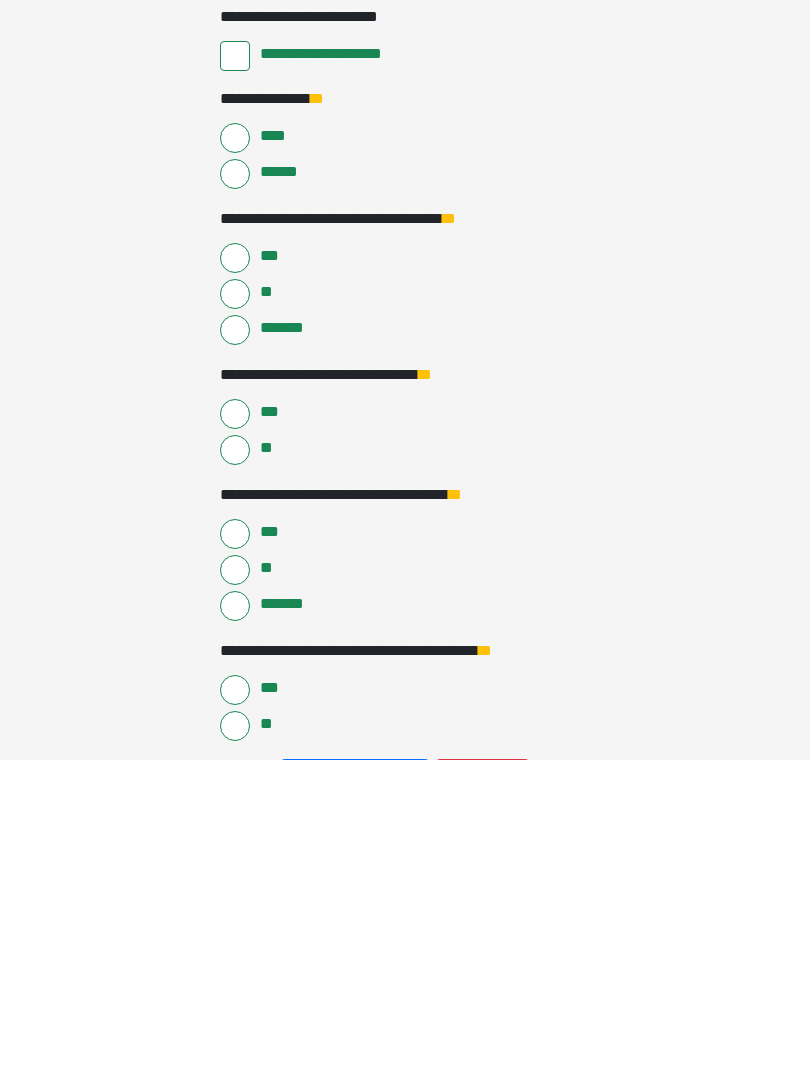 scroll, scrollTop: 367, scrollLeft: 0, axis: vertical 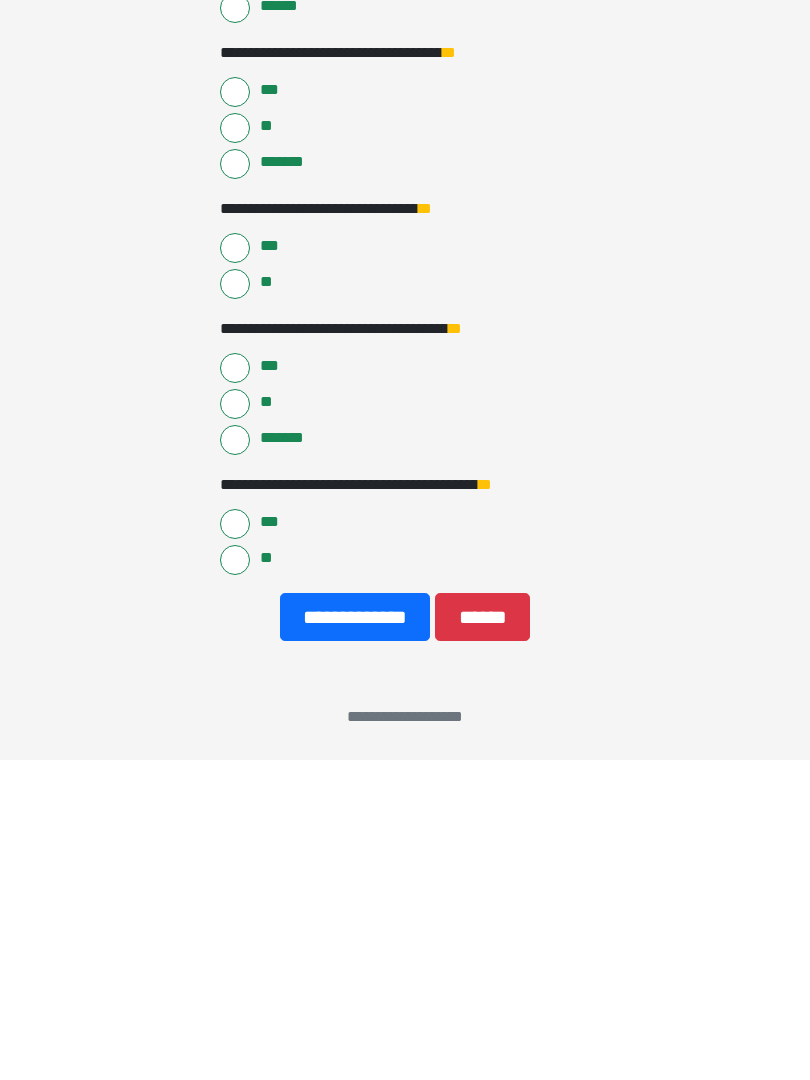 click on "**********" at bounding box center (355, 937) 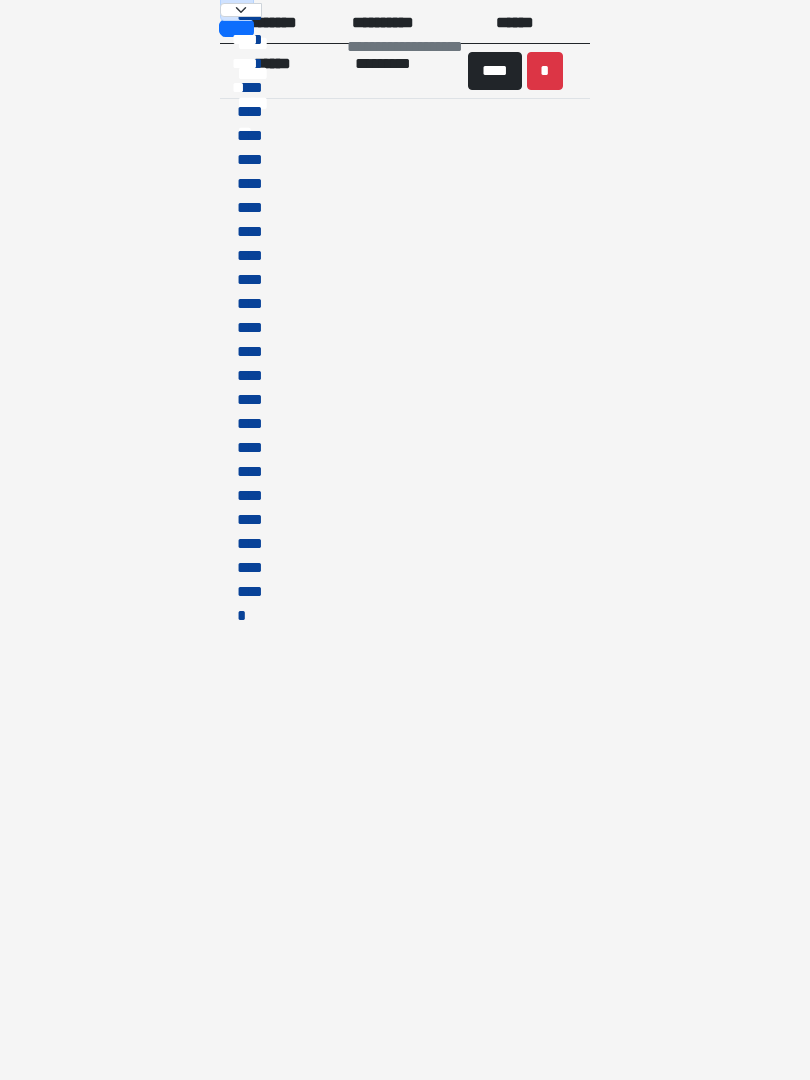 scroll, scrollTop: 0, scrollLeft: 0, axis: both 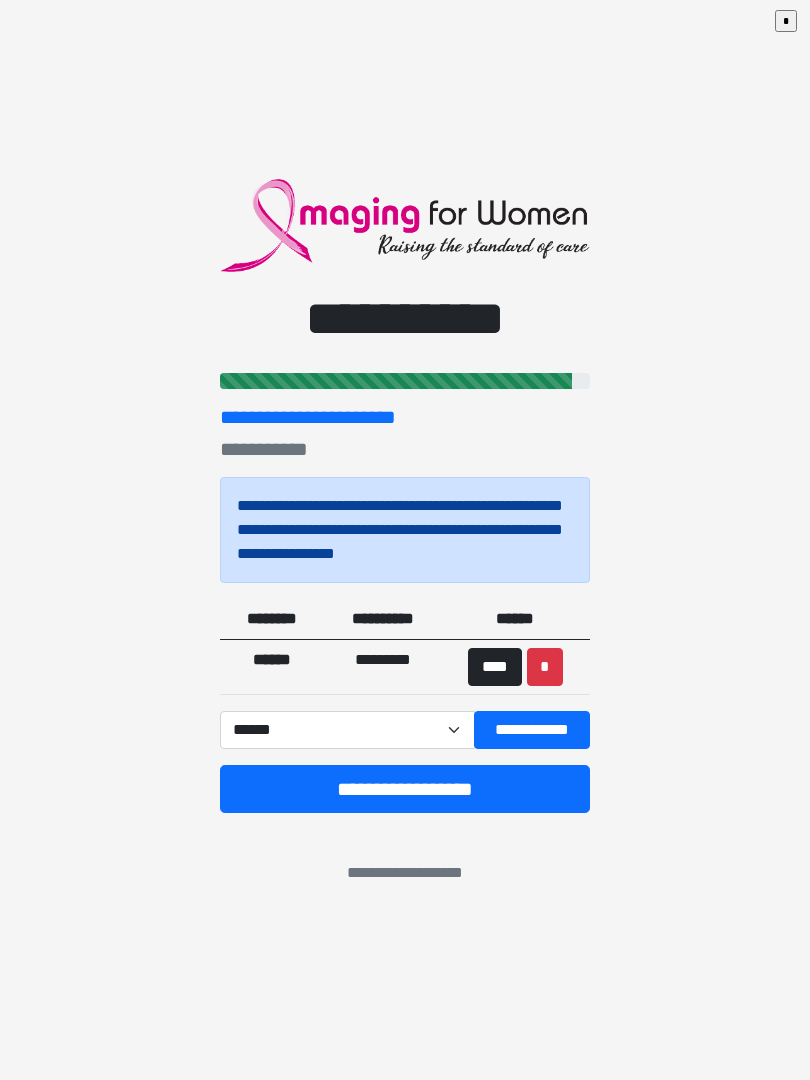 click on "**********" at bounding box center (532, 730) 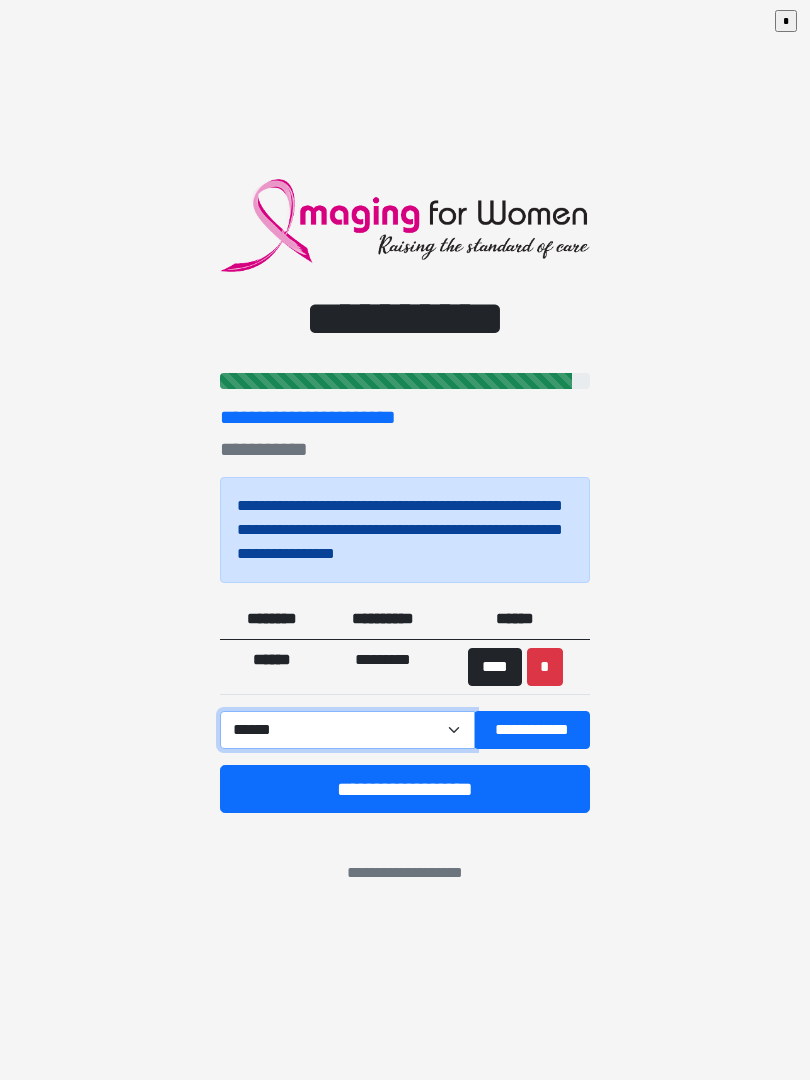 select on "******" 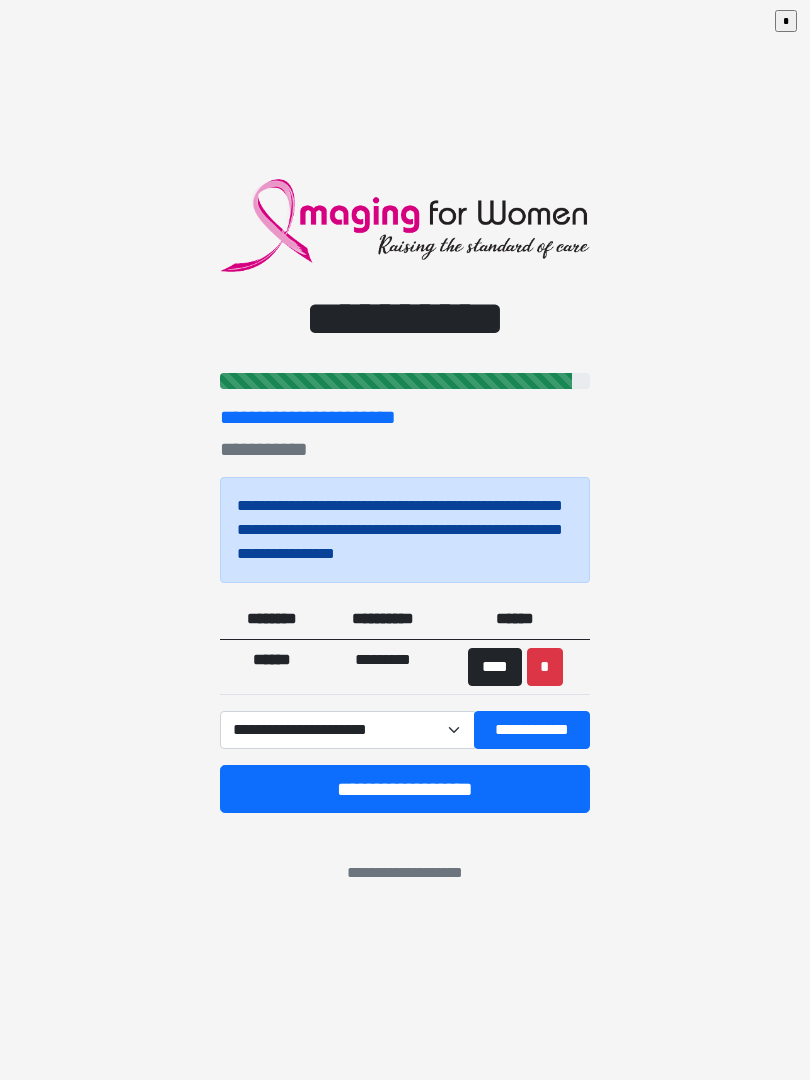 click on "**********" at bounding box center [532, 730] 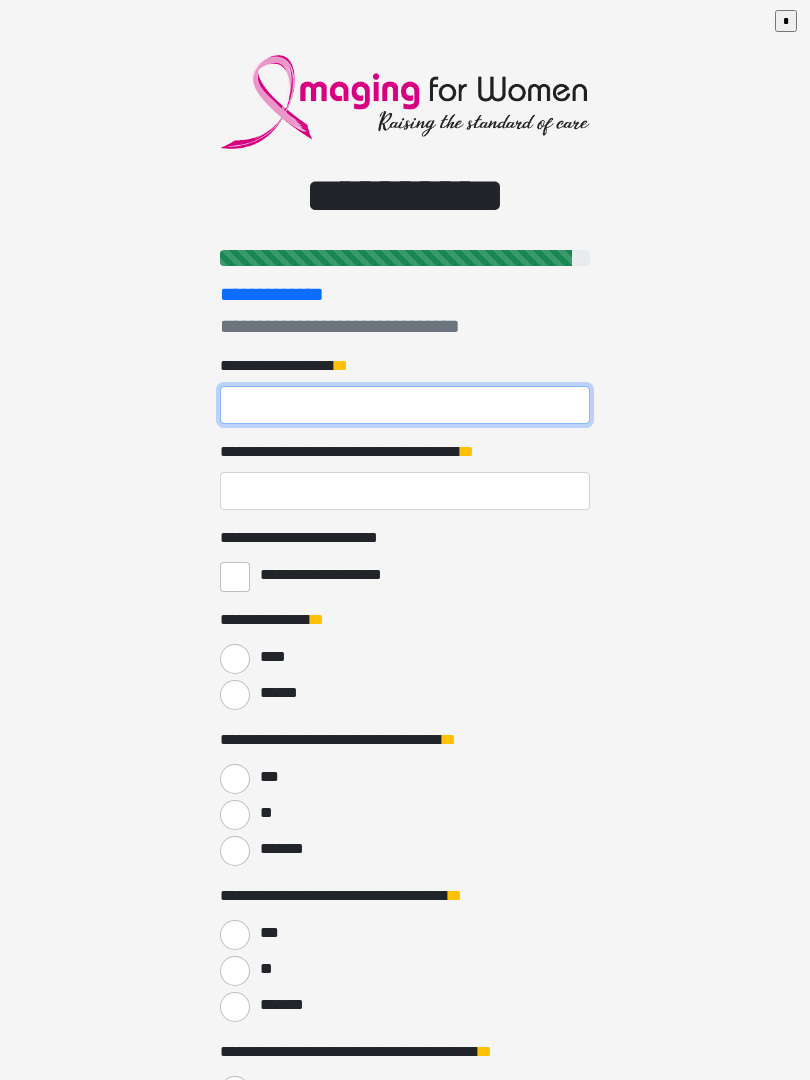 click on "**********" at bounding box center (405, 405) 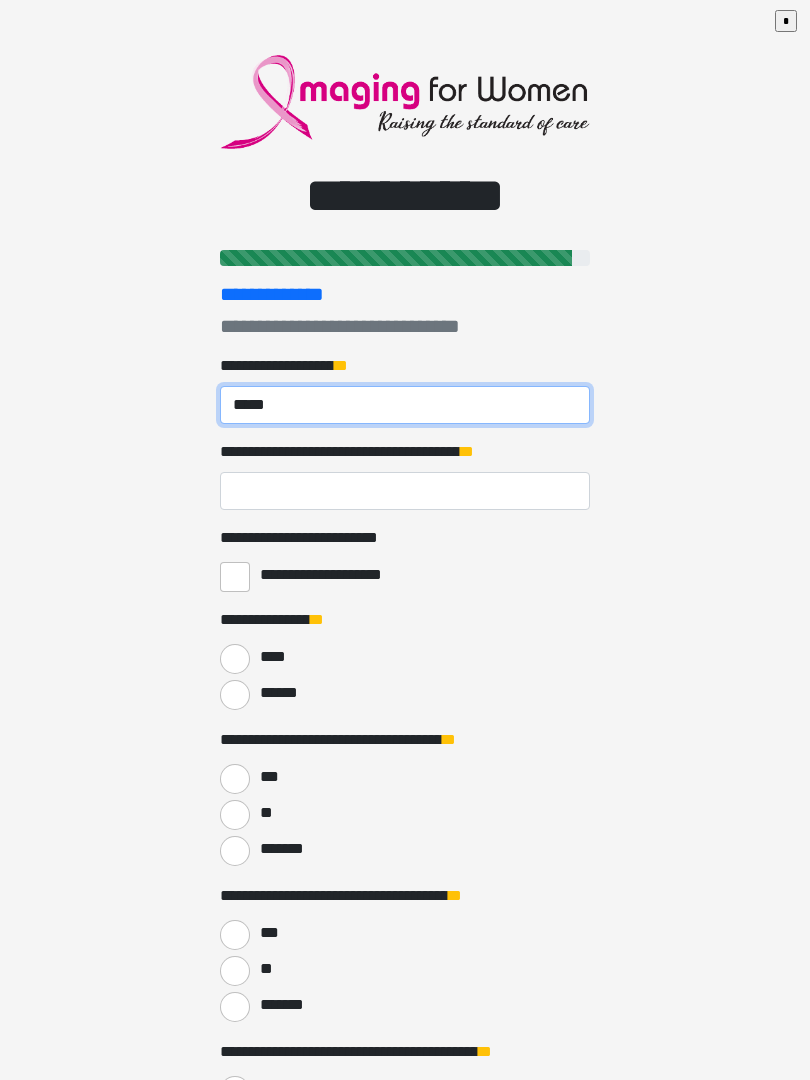 type on "*****" 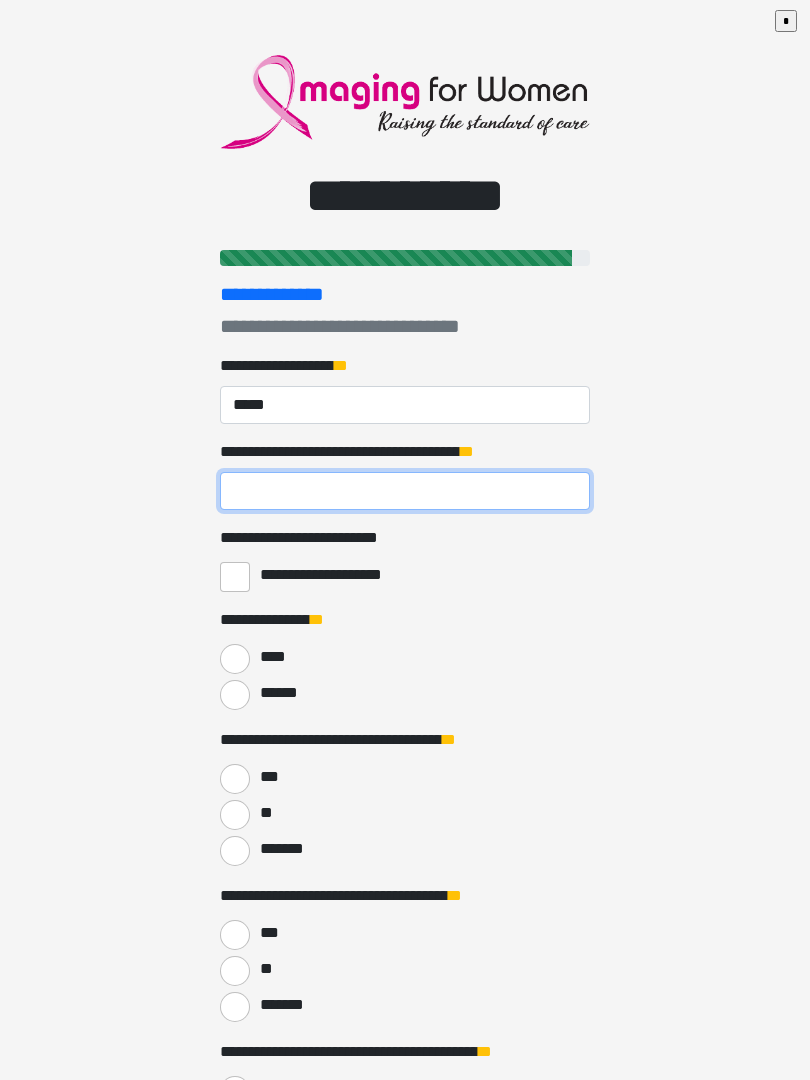 click on "**********" at bounding box center (405, 491) 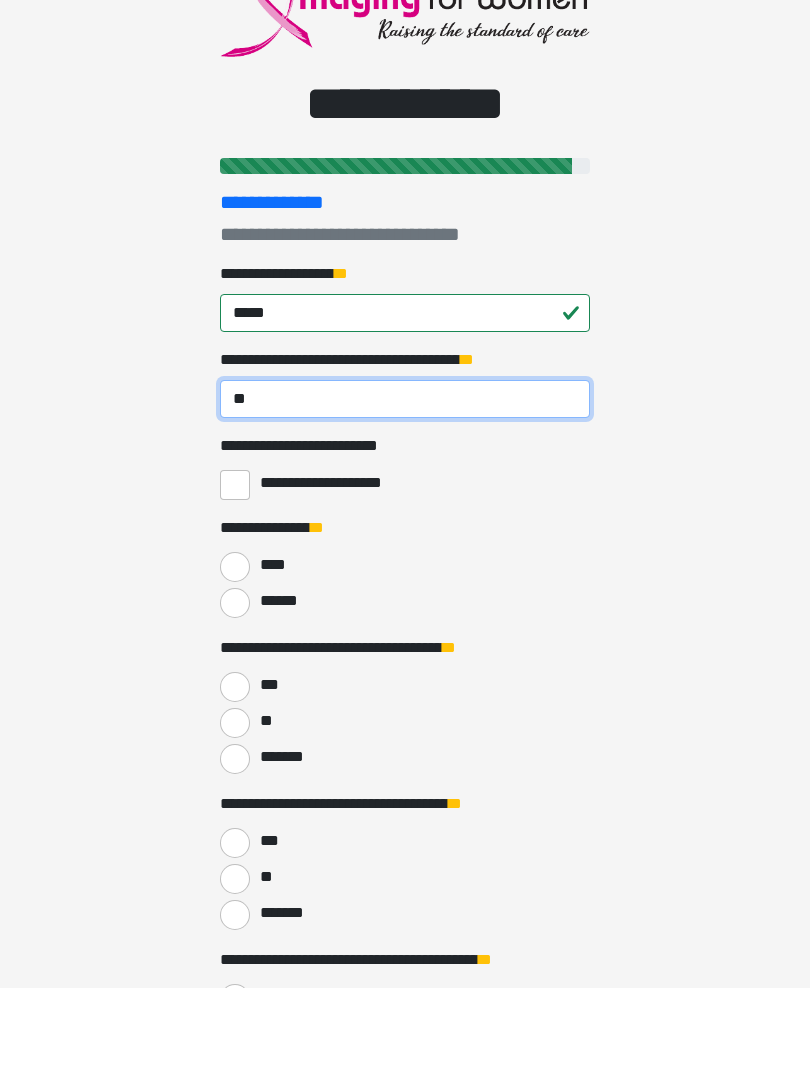 type on "**" 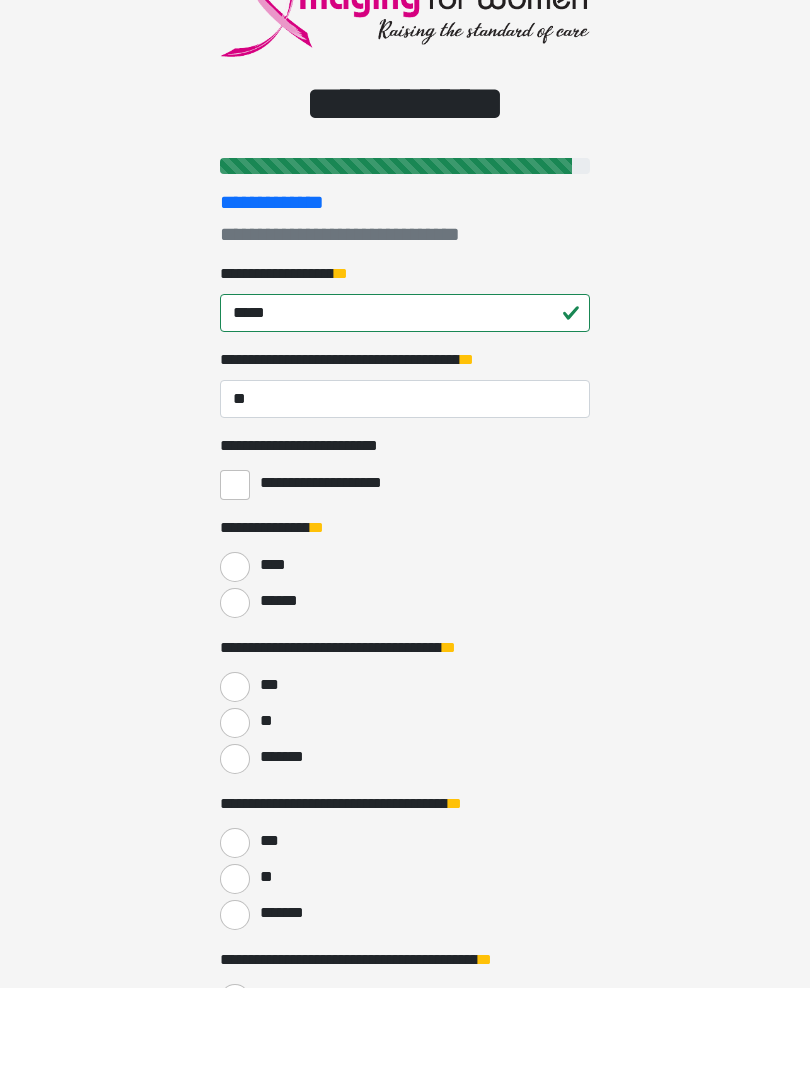 click on "******" at bounding box center [235, 695] 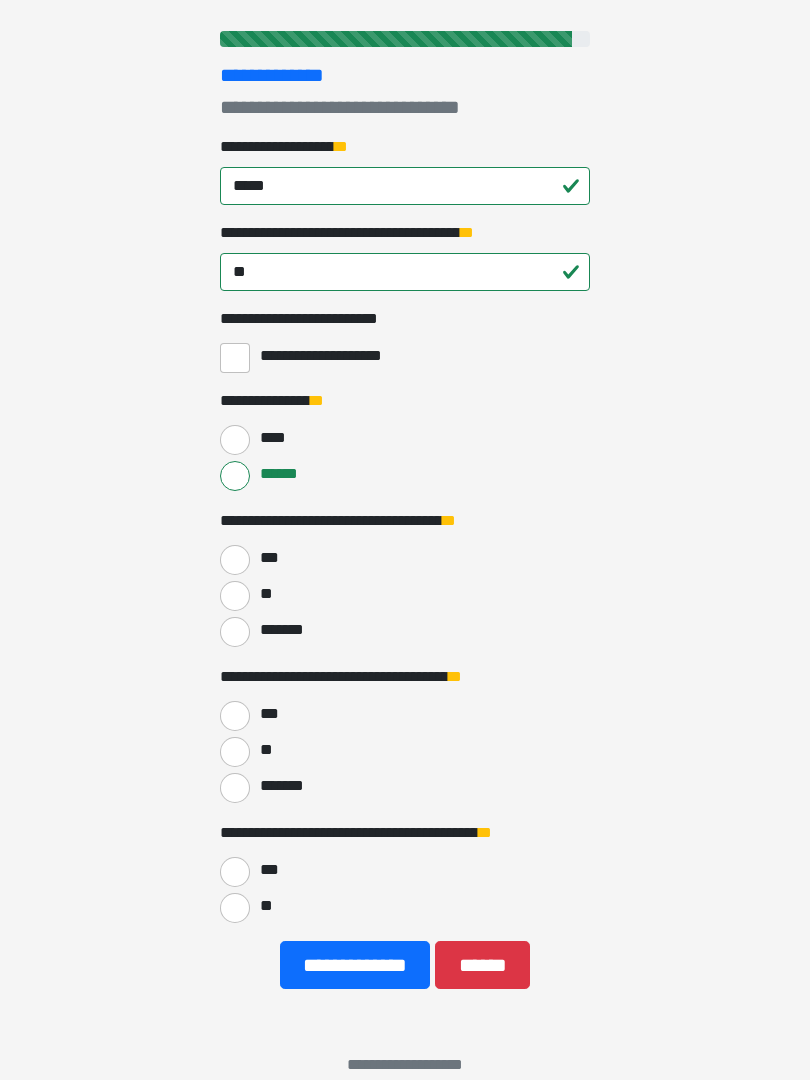 scroll, scrollTop: 219, scrollLeft: 0, axis: vertical 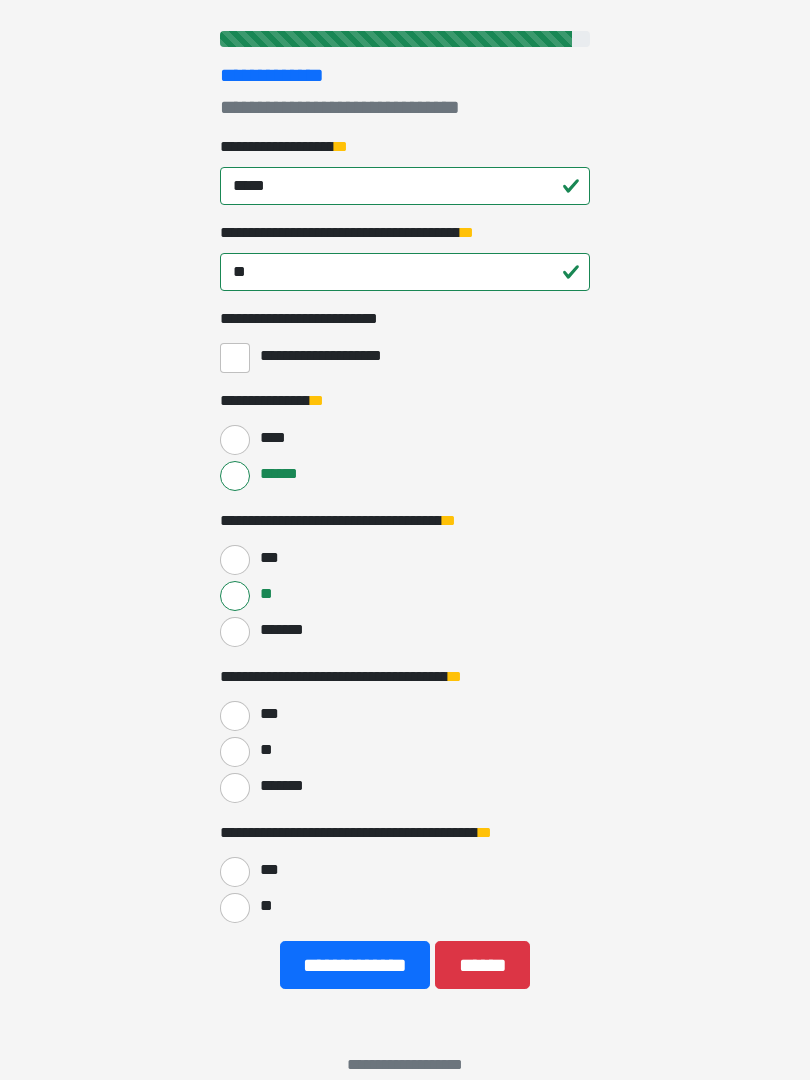 click on "***" at bounding box center (235, 716) 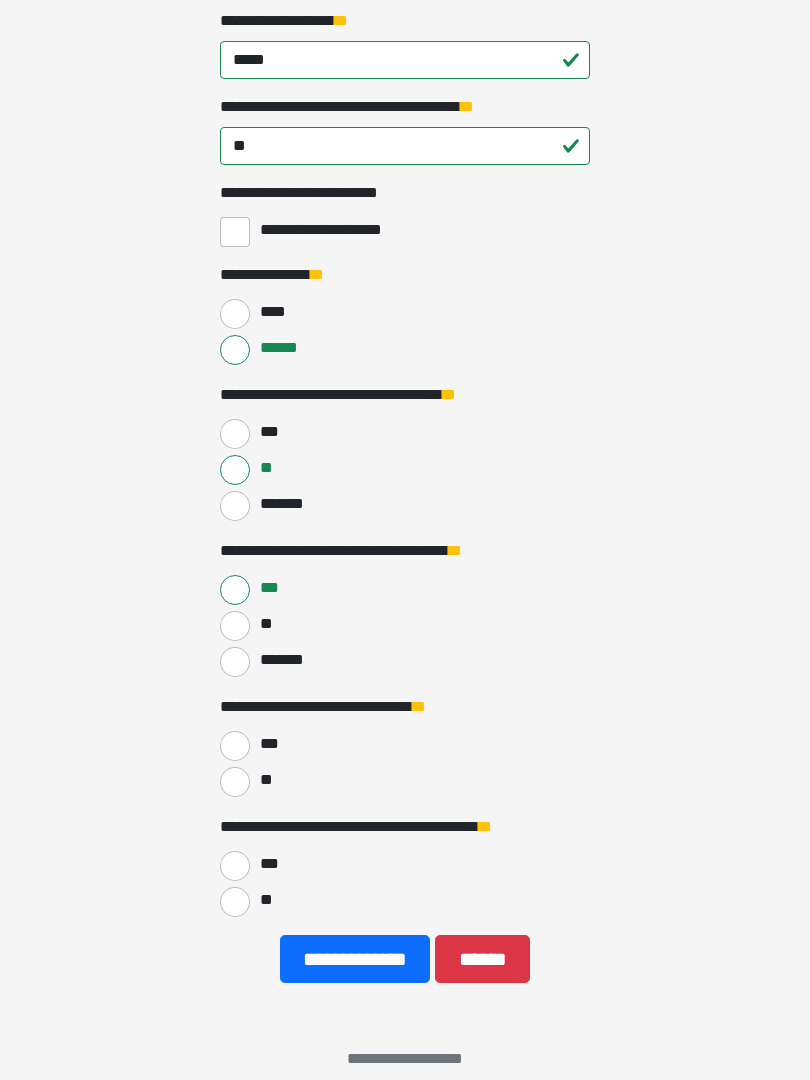 scroll, scrollTop: 367, scrollLeft: 0, axis: vertical 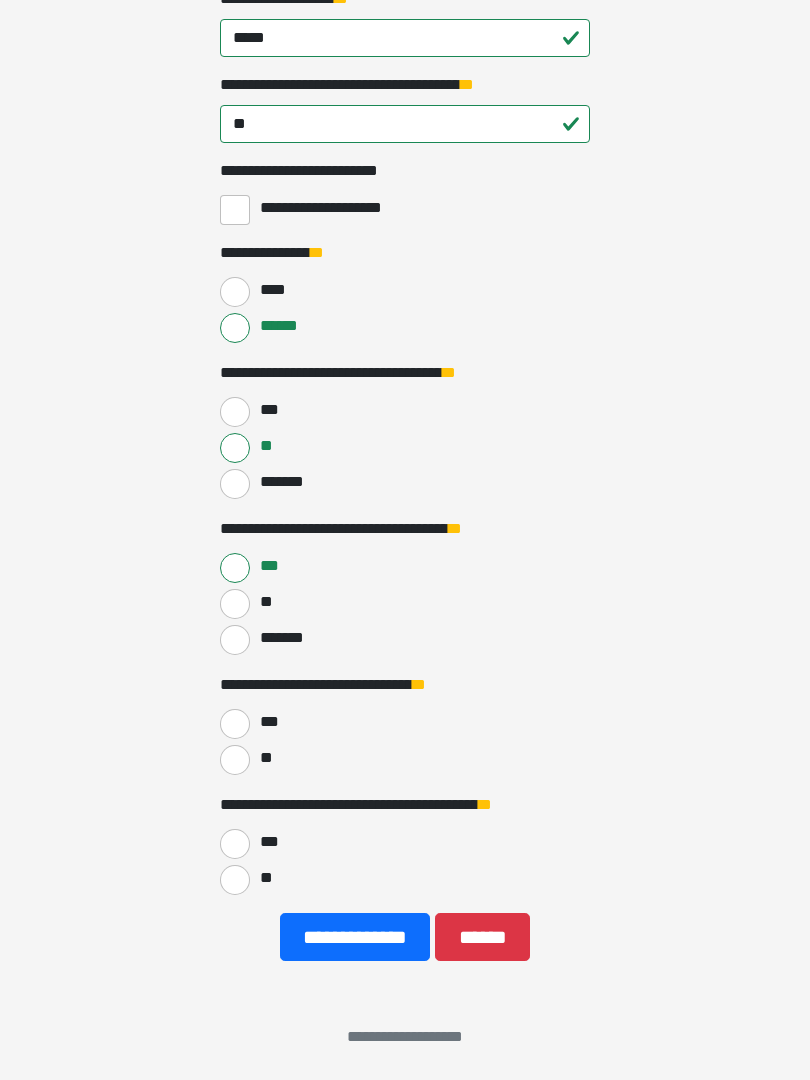 click on "**" at bounding box center (235, 760) 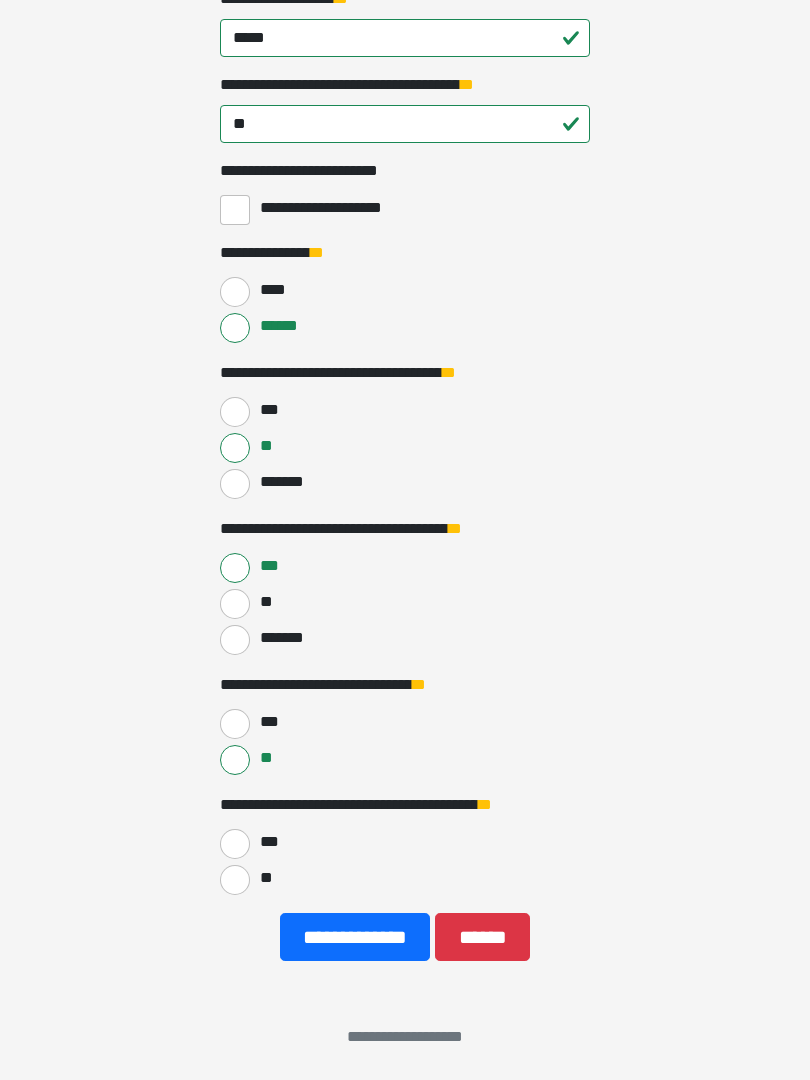 click on "**********" at bounding box center [355, 937] 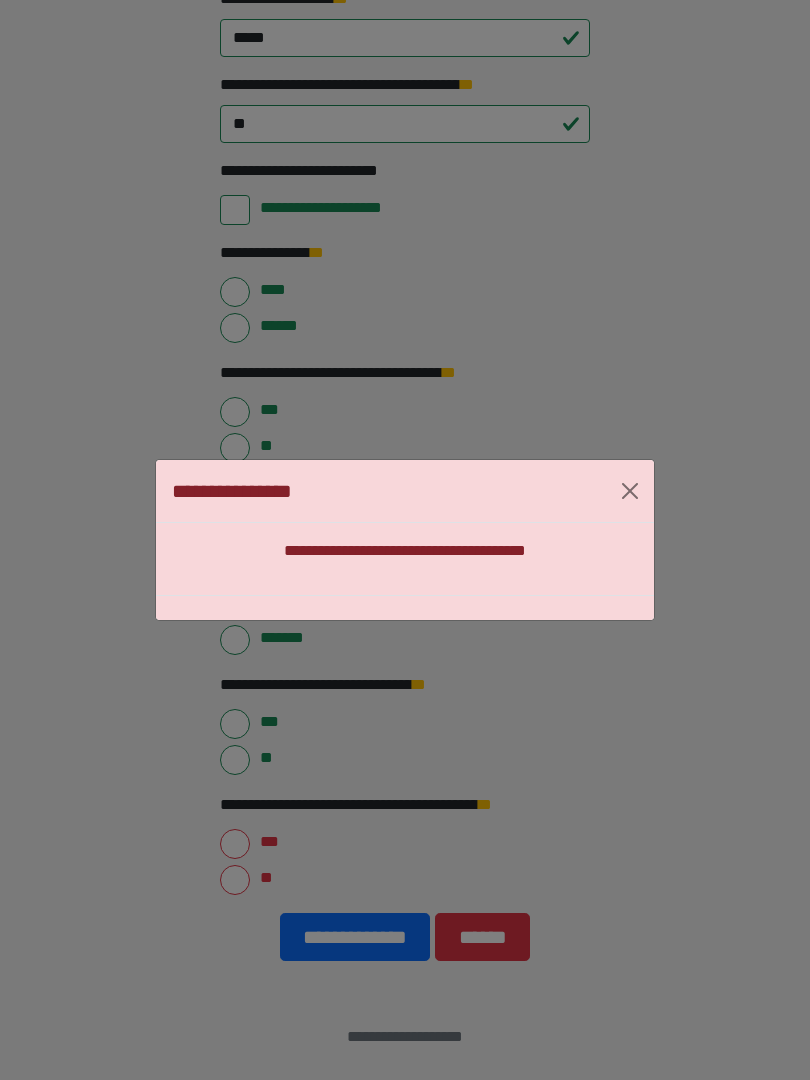 click at bounding box center (630, 491) 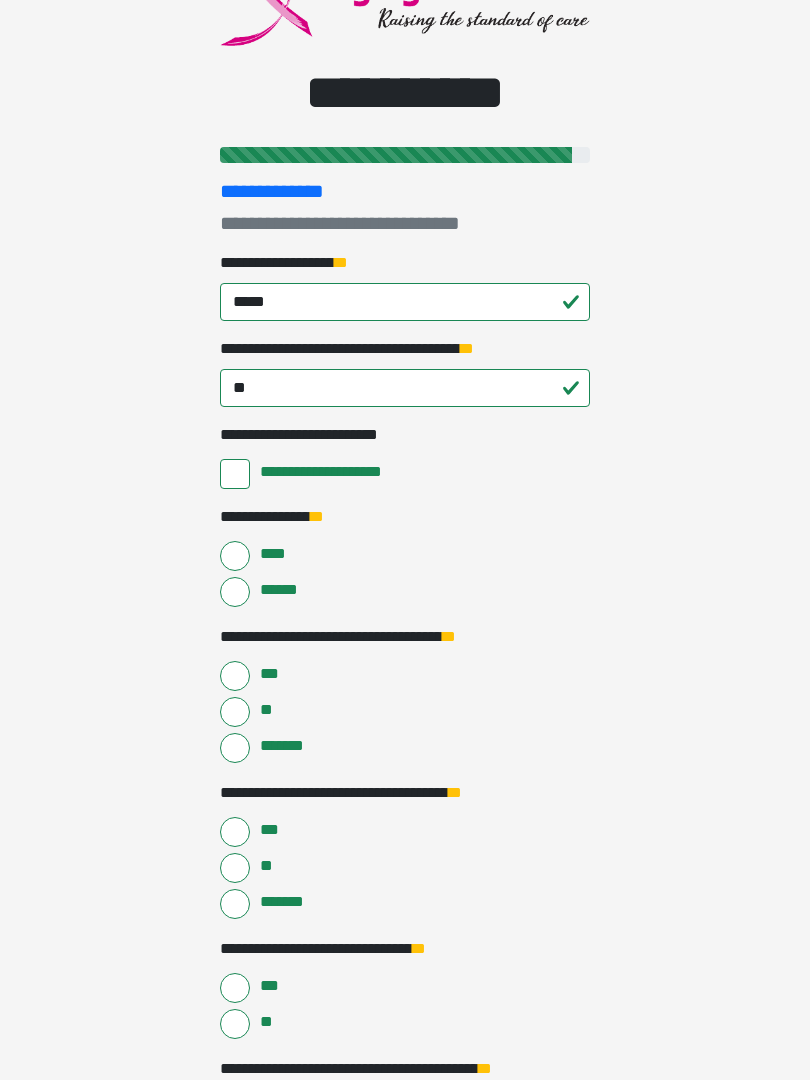 scroll, scrollTop: 367, scrollLeft: 0, axis: vertical 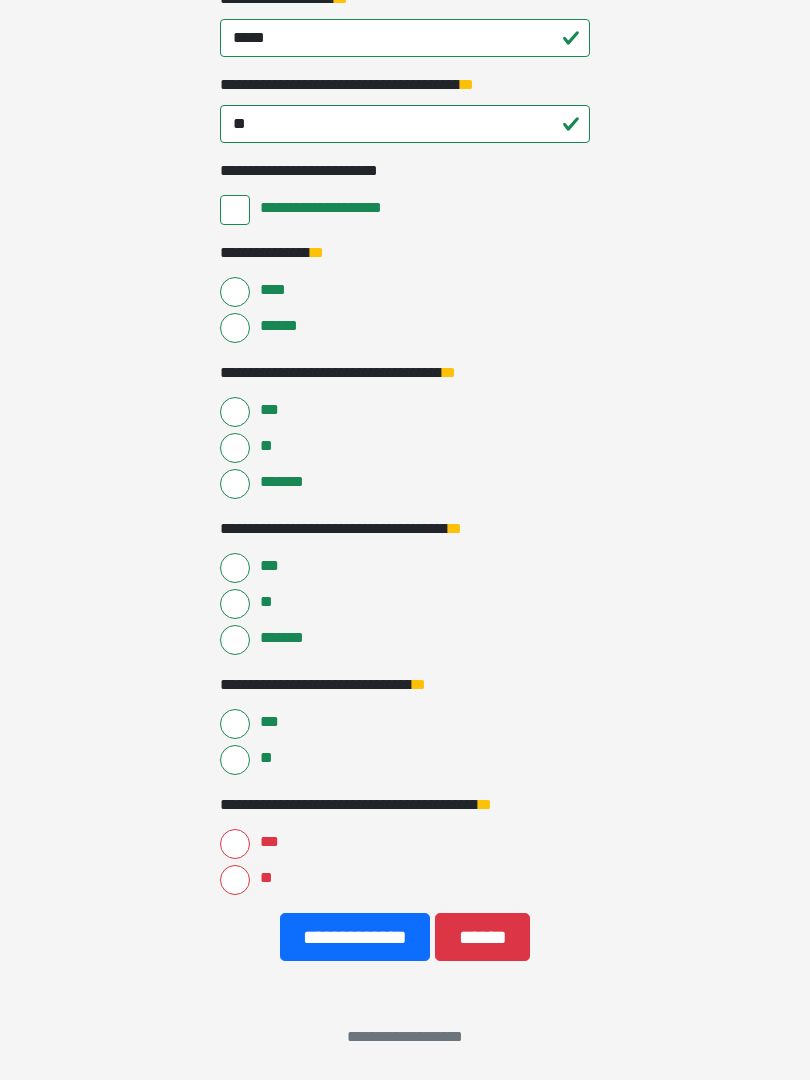 click on "**" at bounding box center [235, 880] 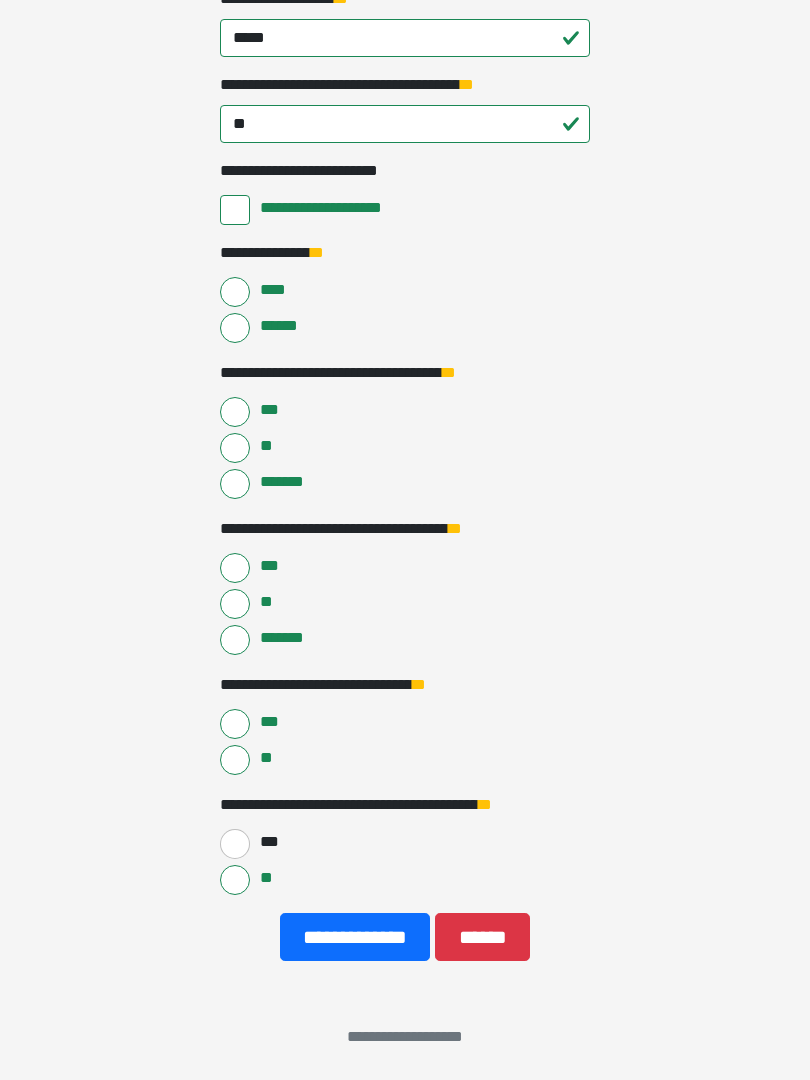 click on "**********" at bounding box center (355, 937) 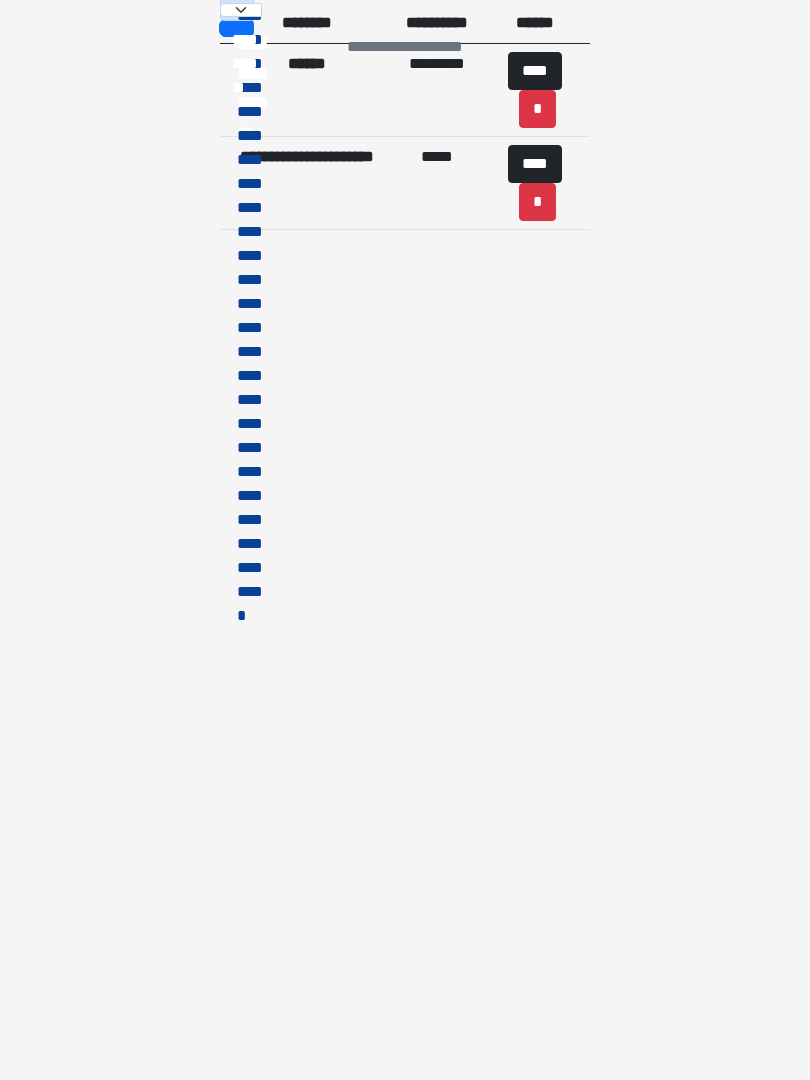 scroll, scrollTop: 0, scrollLeft: 0, axis: both 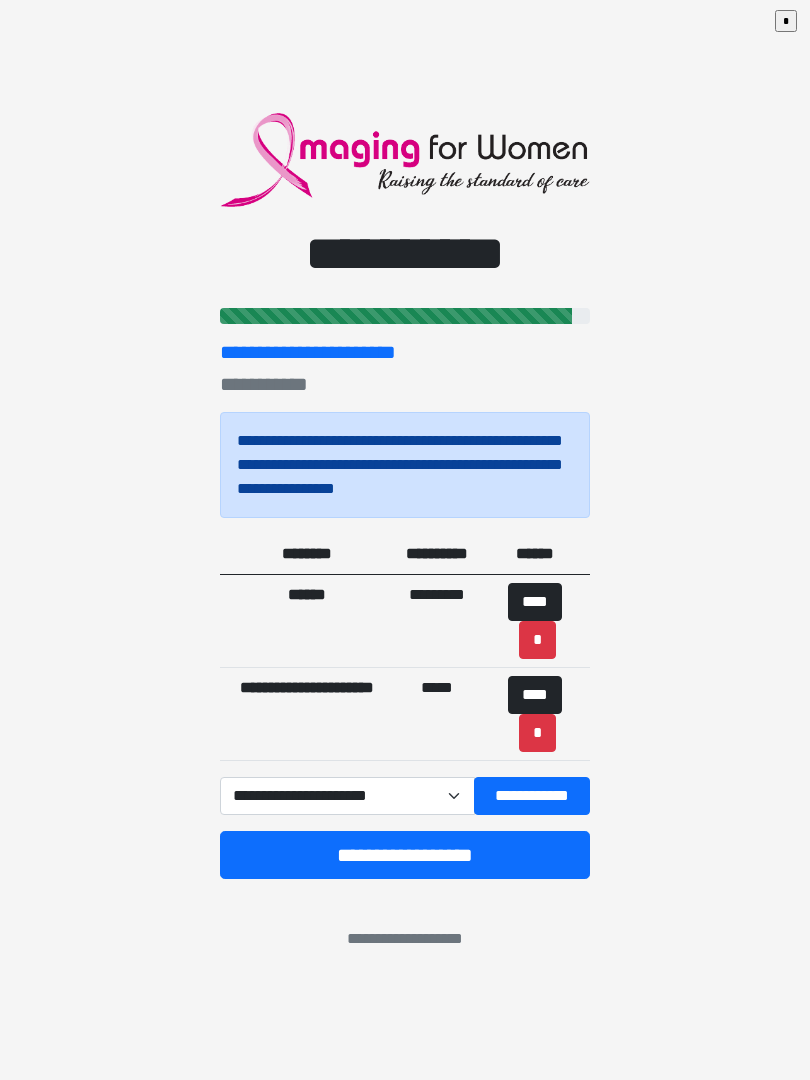 click on "**********" at bounding box center (405, 855) 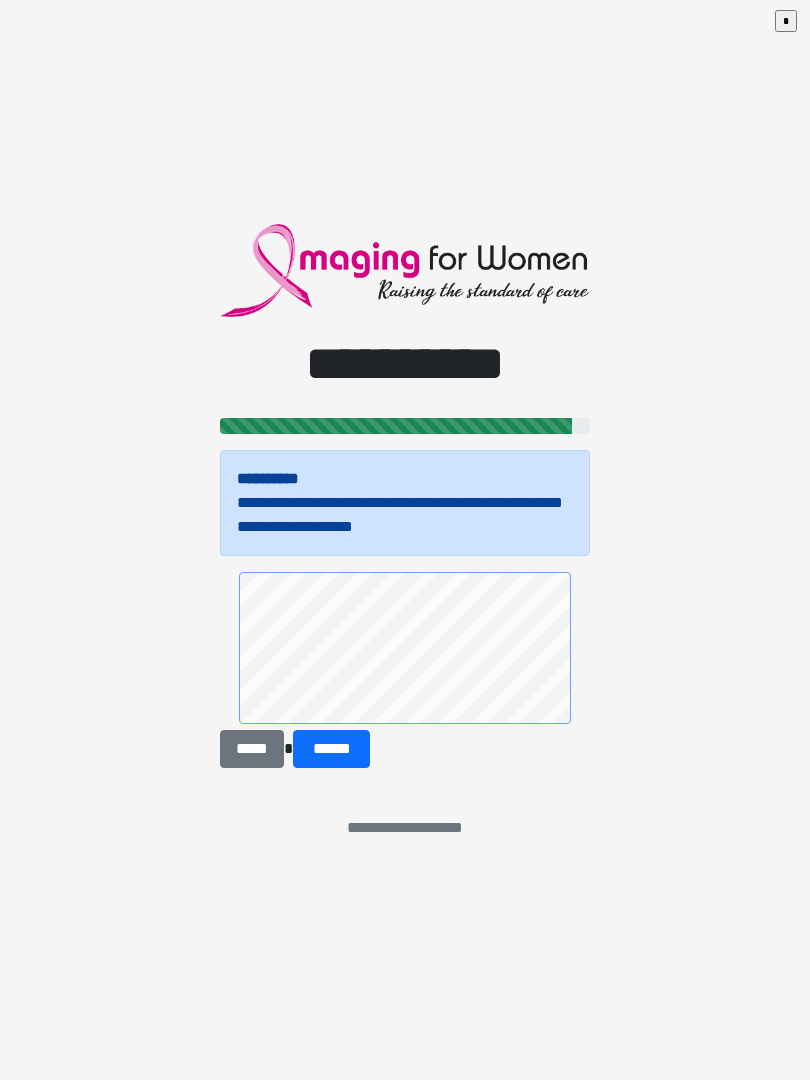 click on "******" at bounding box center [331, 749] 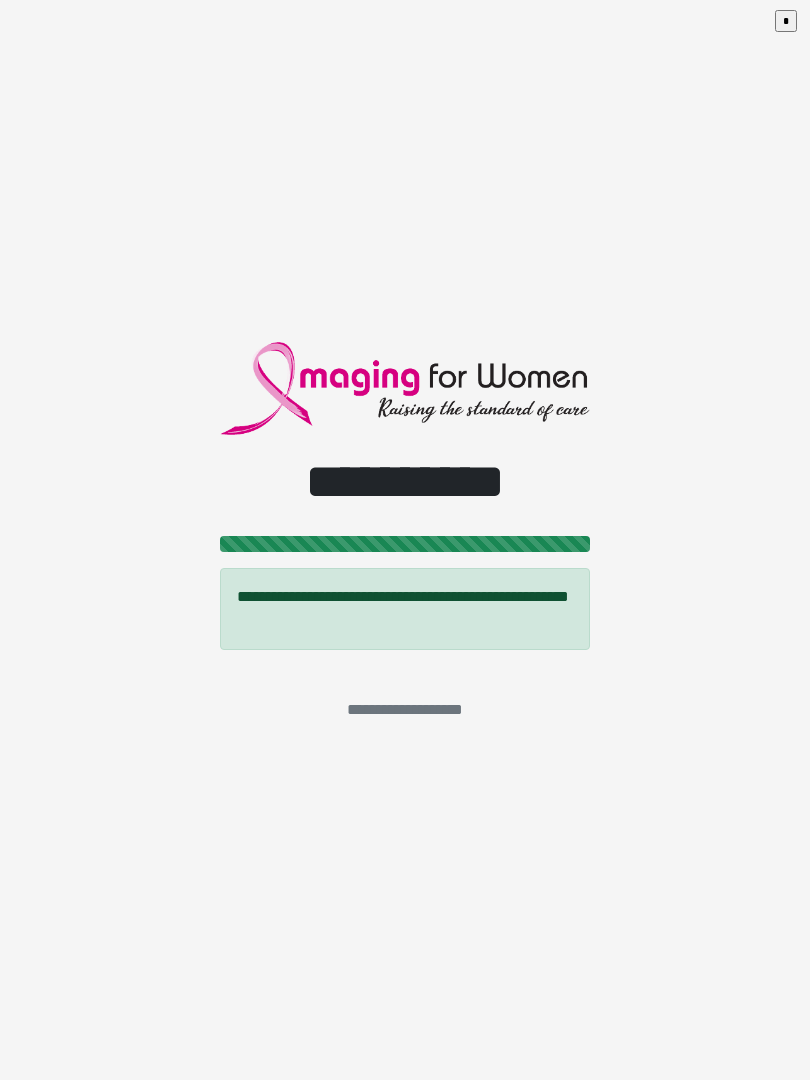click on "*" at bounding box center (786, 21) 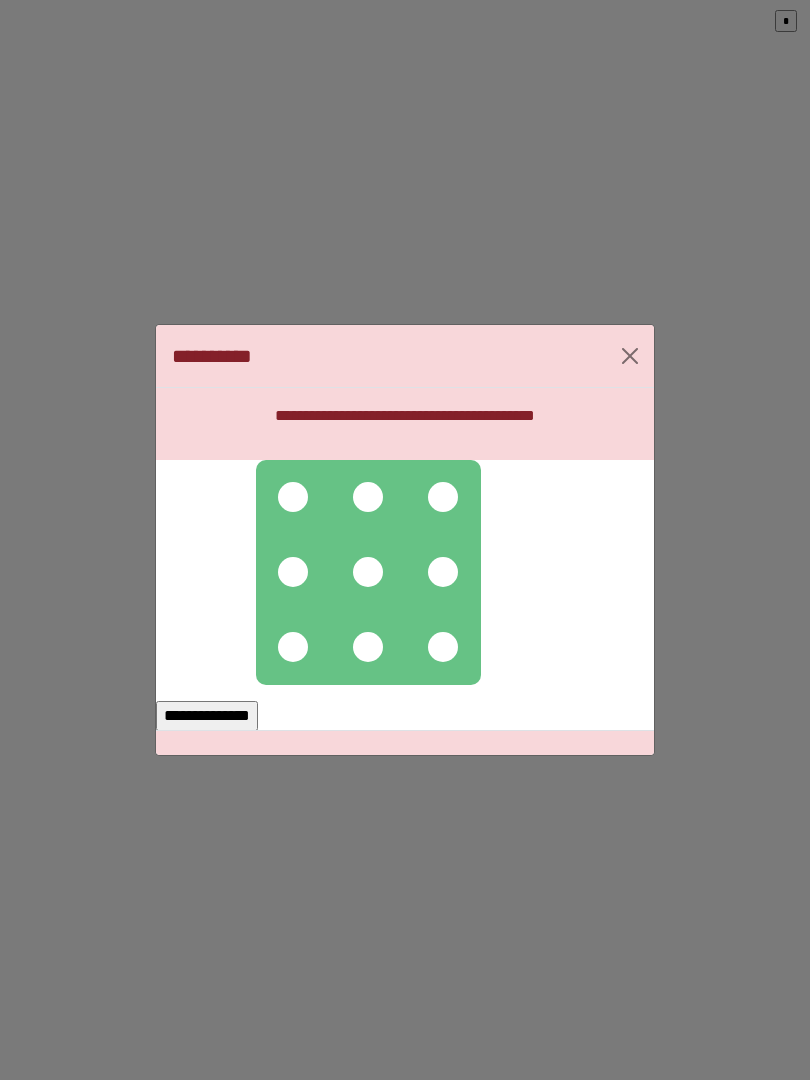 click at bounding box center [293, 497] 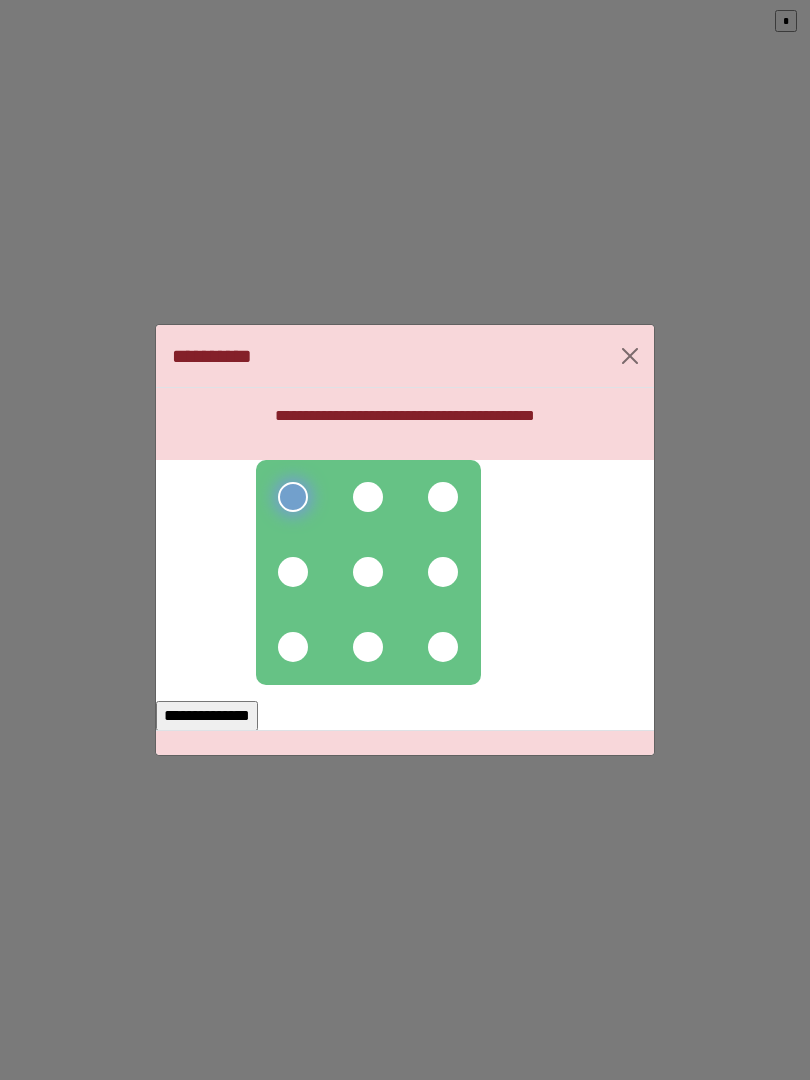 click at bounding box center [368, 497] 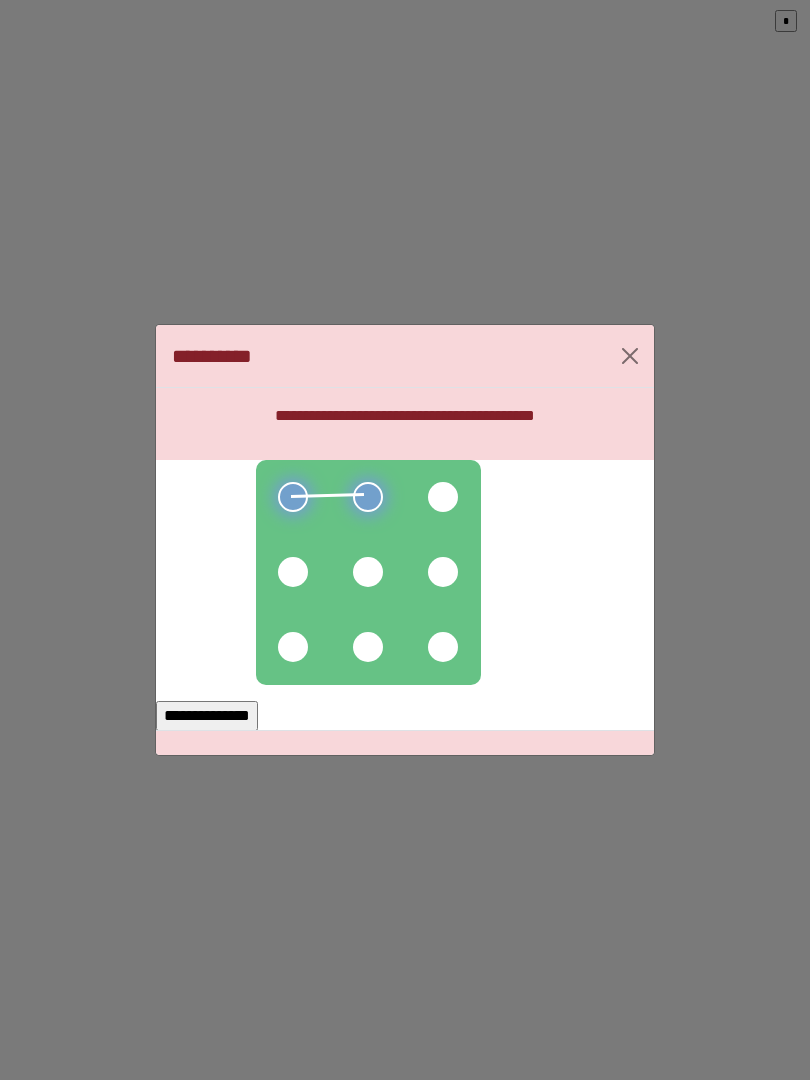click at bounding box center [443, 497] 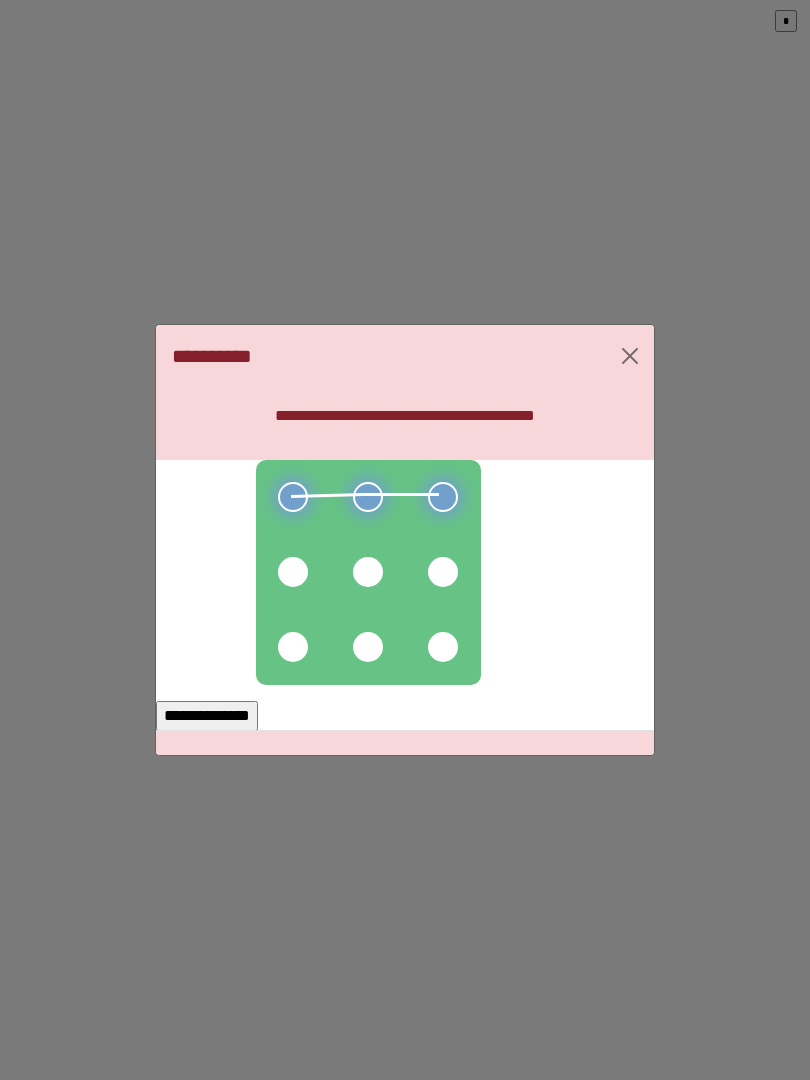 click at bounding box center (443, 572) 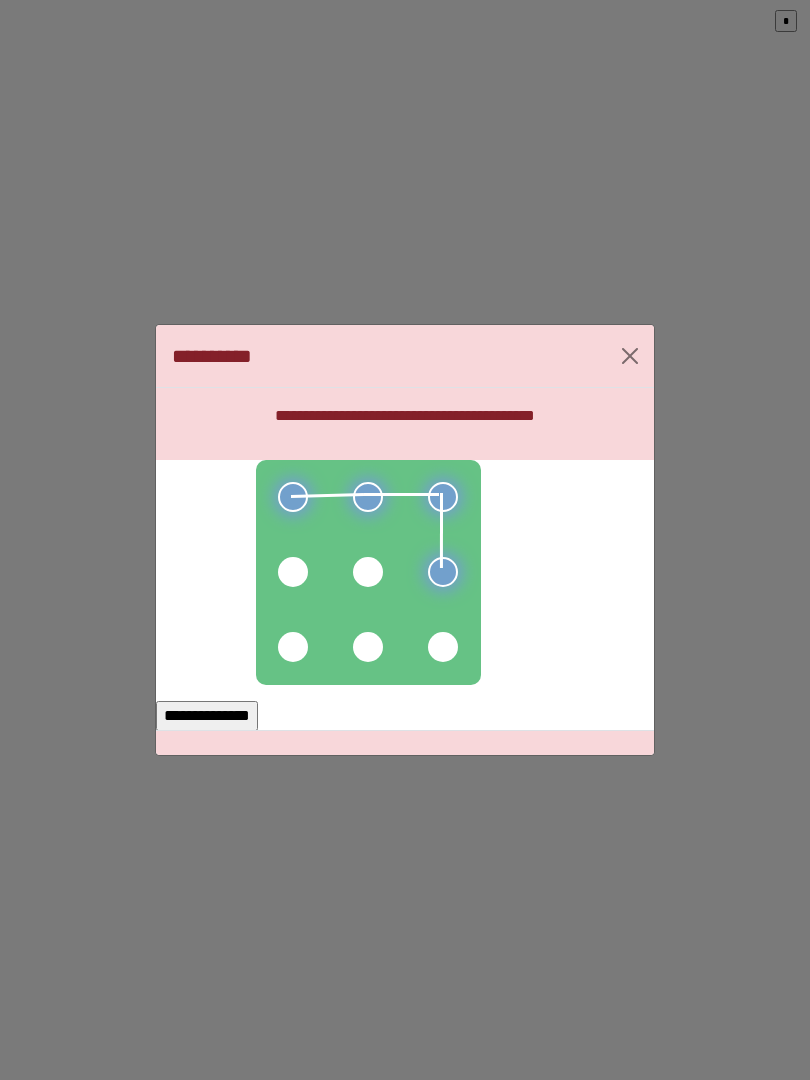 click at bounding box center (443, 647) 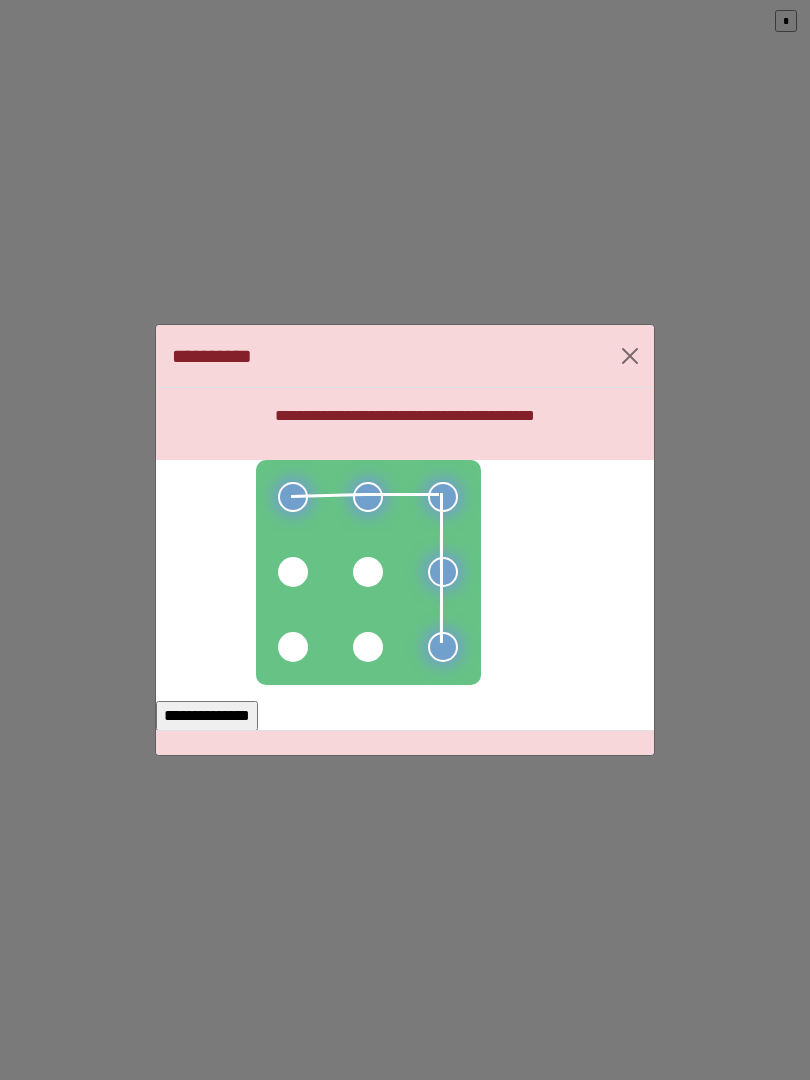click at bounding box center [368, 647] 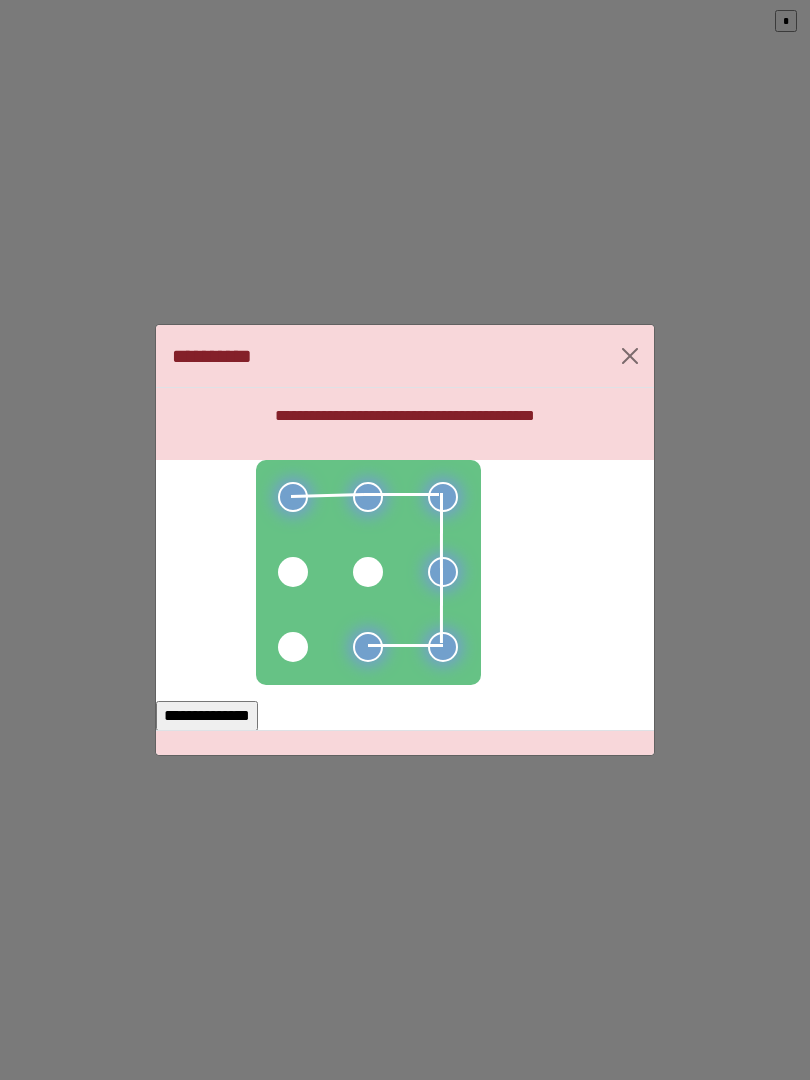 click at bounding box center (293, 647) 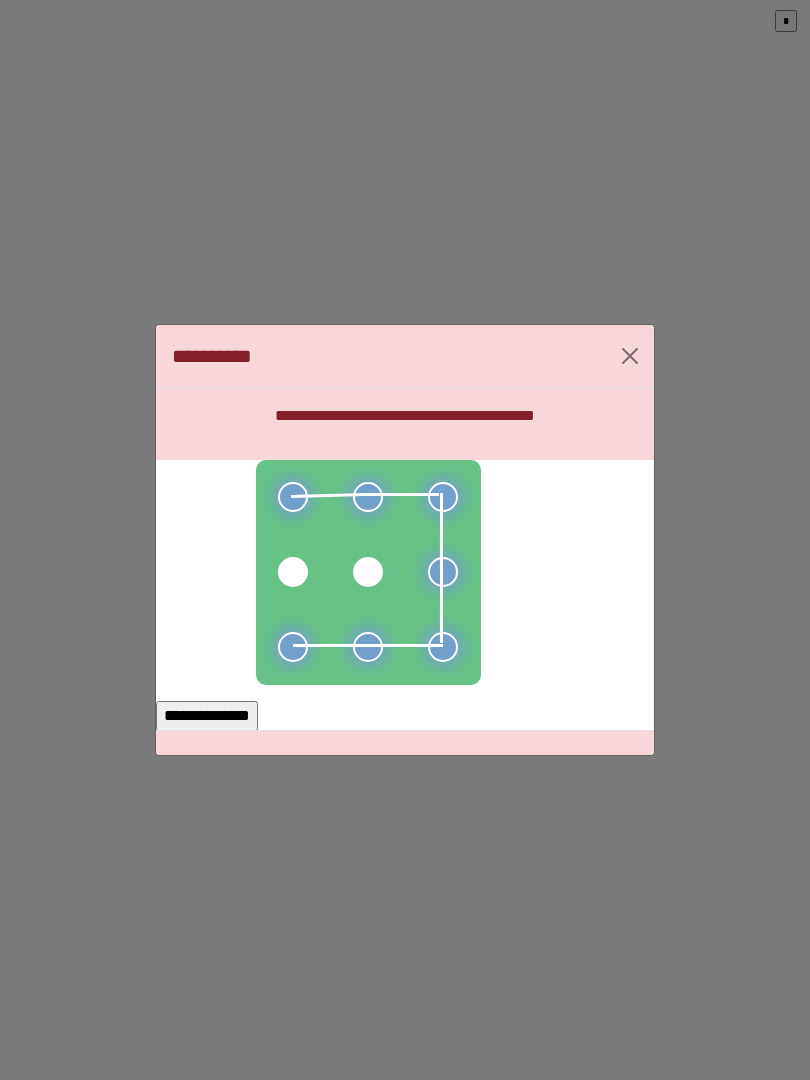 click on "**********" at bounding box center (207, 716) 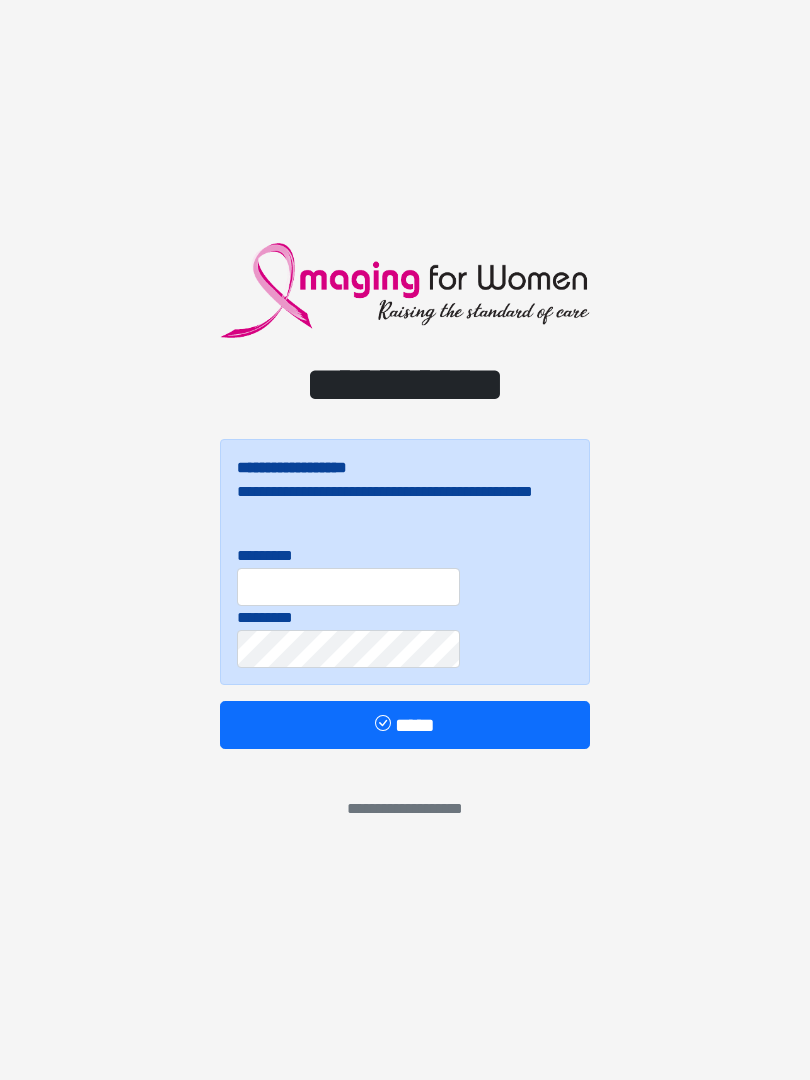 scroll, scrollTop: 0, scrollLeft: 0, axis: both 